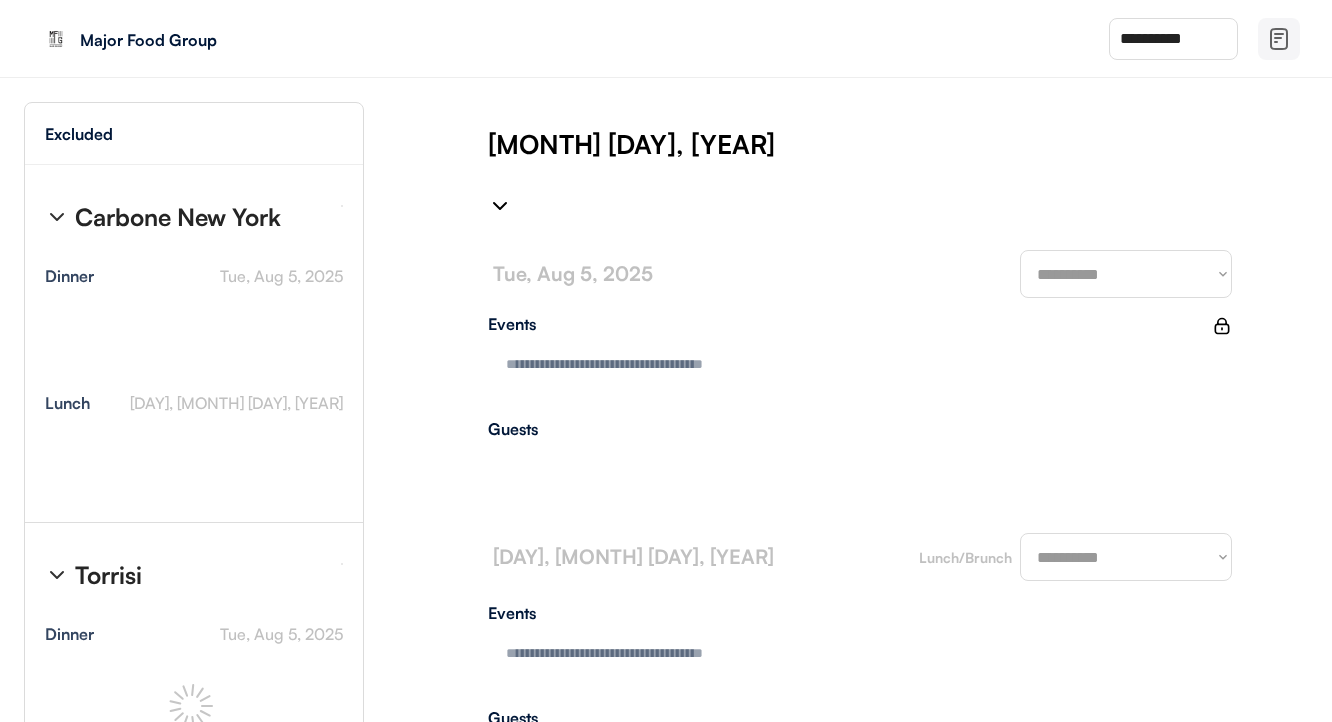 type on "**********" 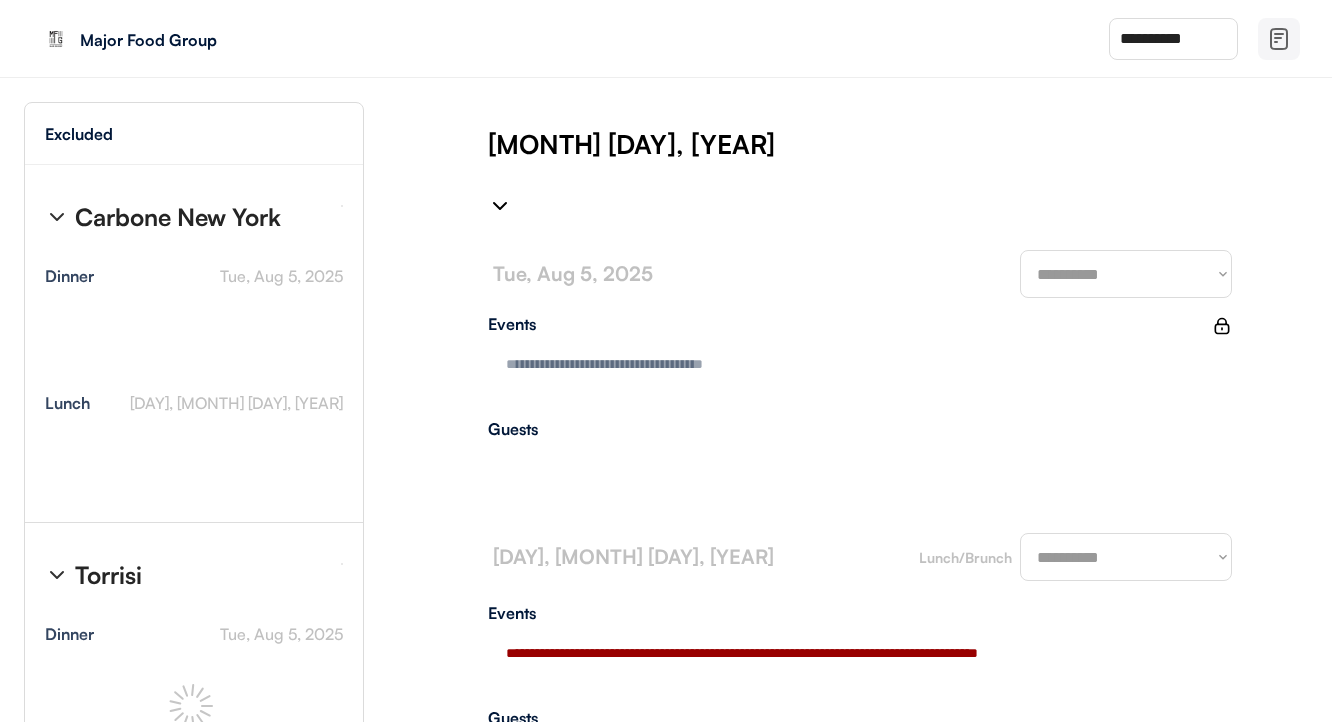 type on "**********" 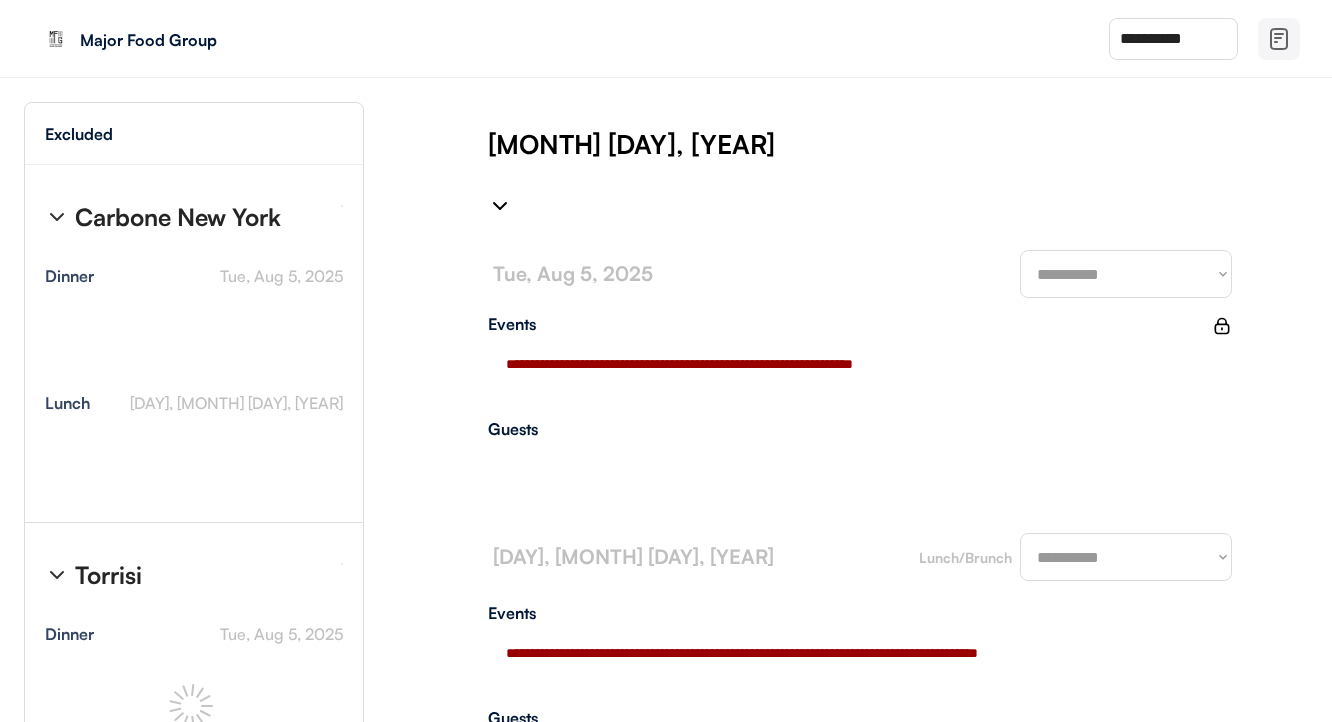 select on "********" 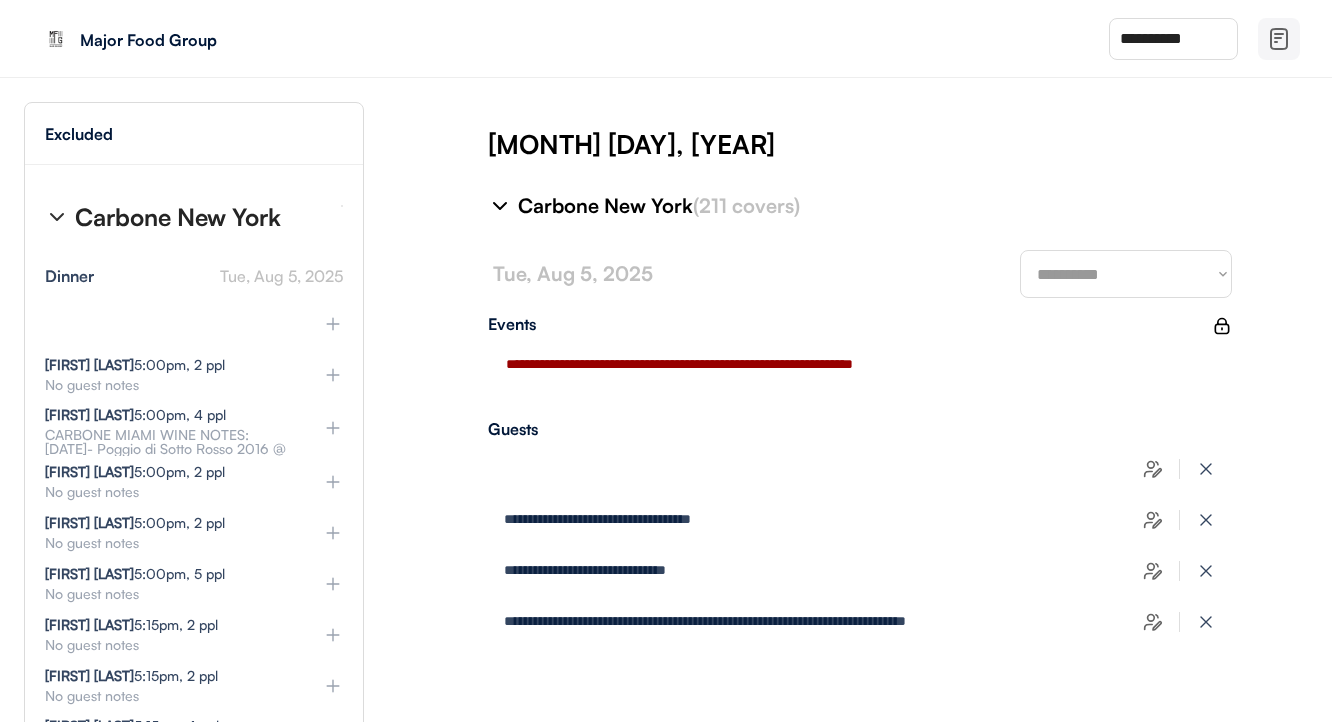 type on "**********" 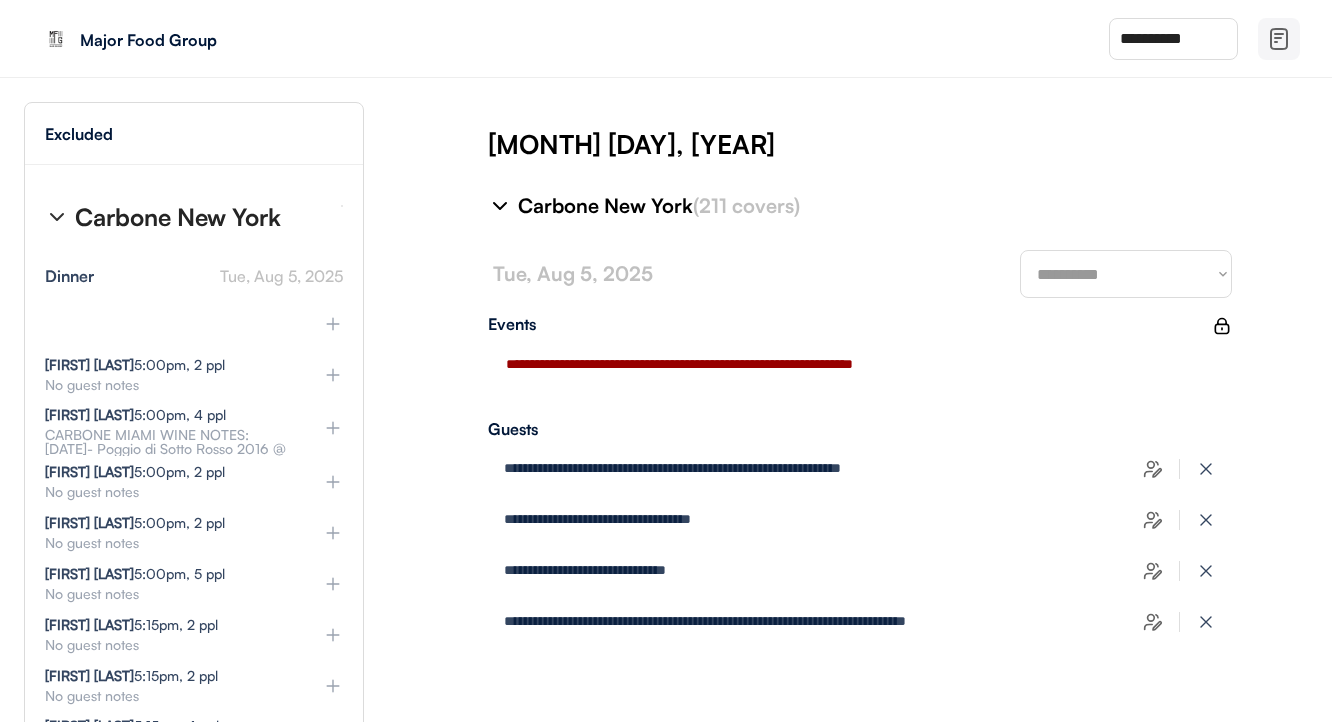 select on "********" 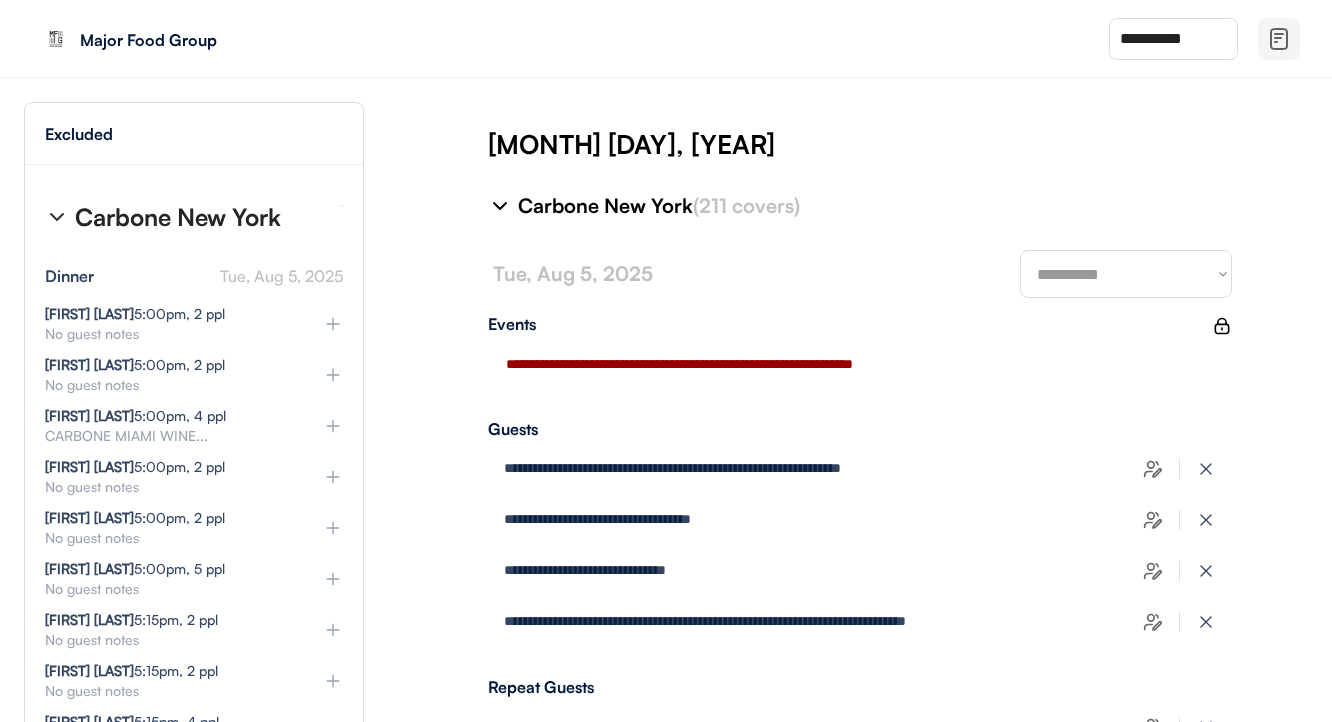 type on "**********" 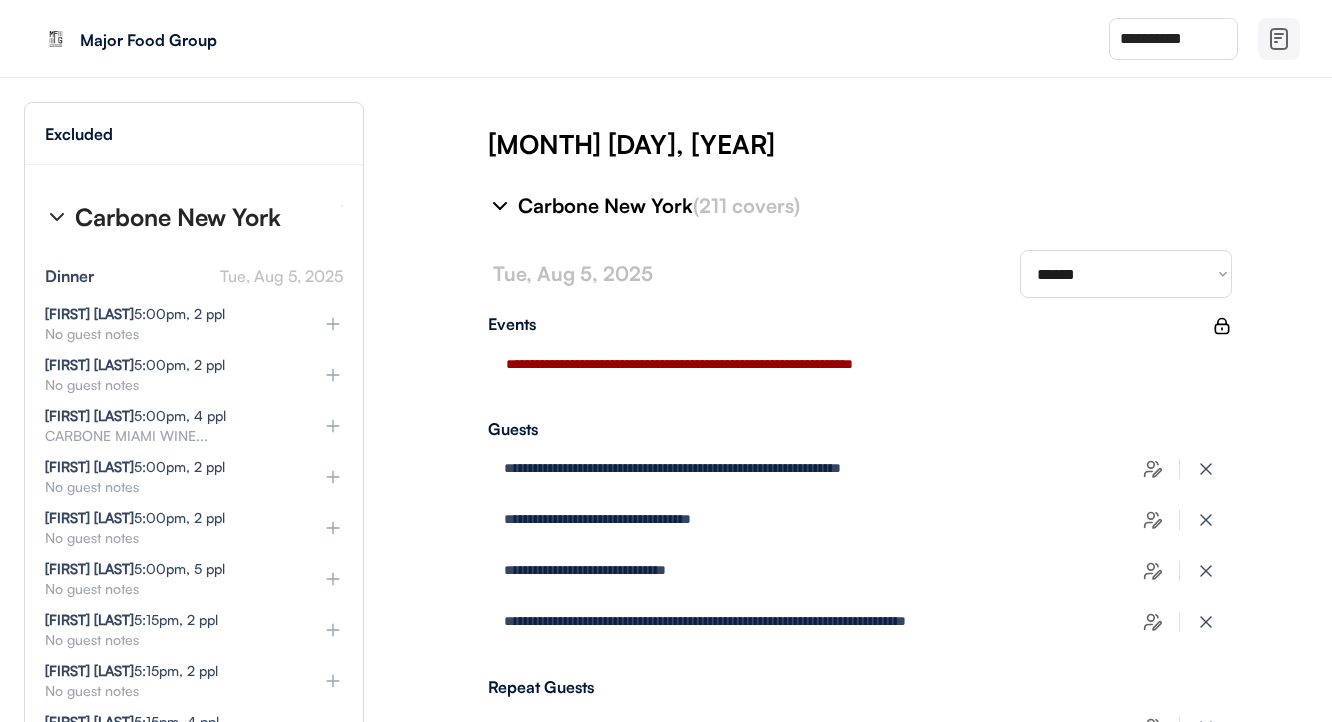 scroll, scrollTop: 0, scrollLeft: 0, axis: both 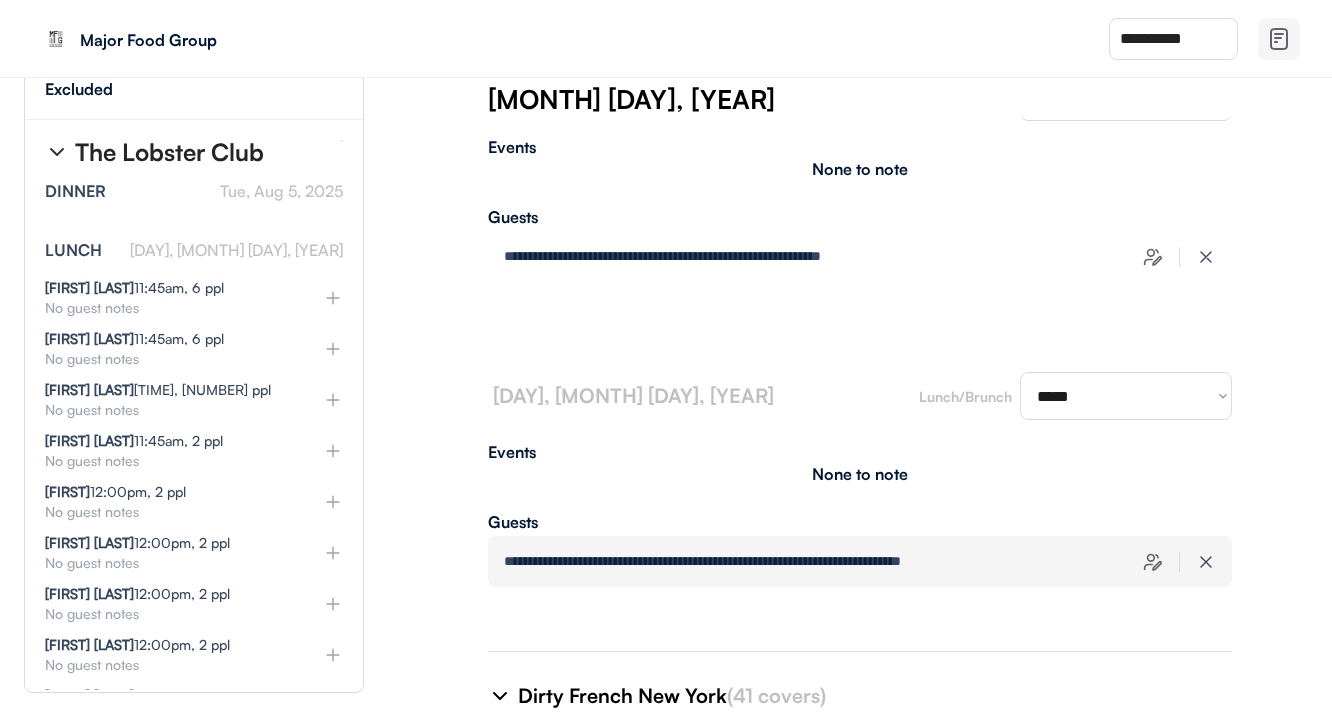type on "**********" 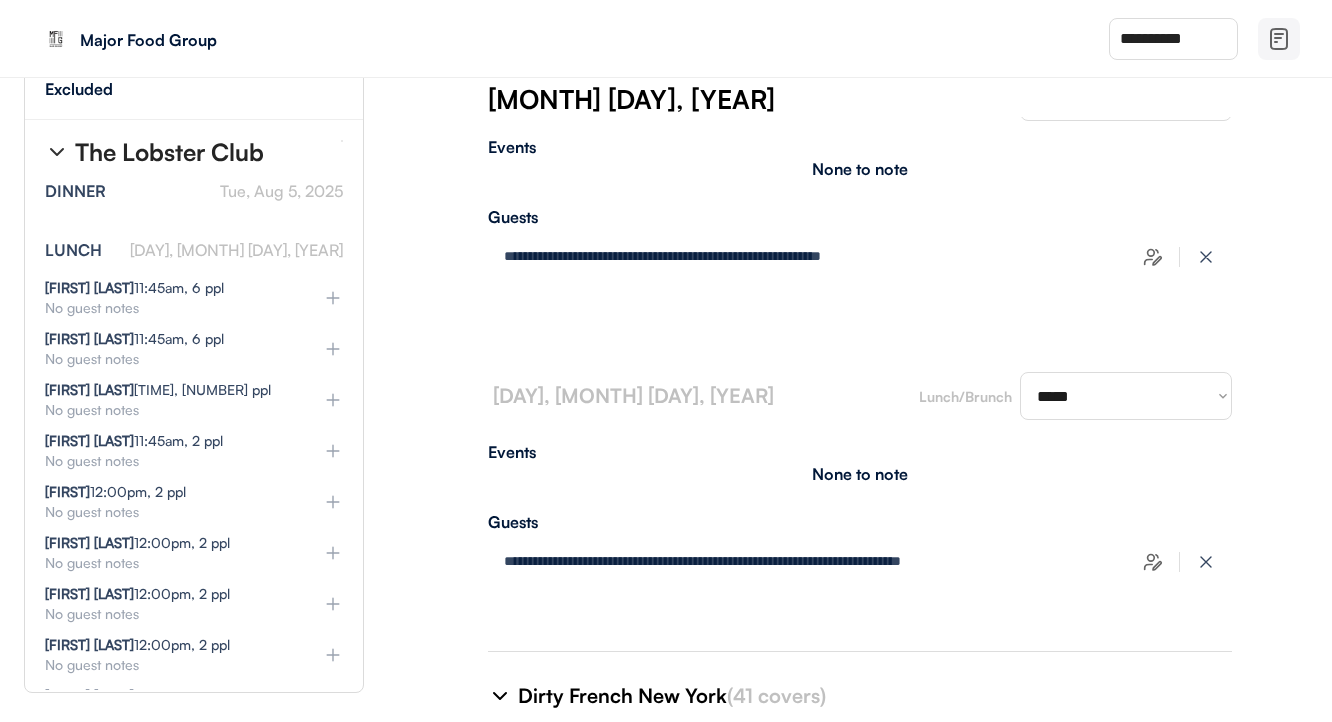 select on "********" 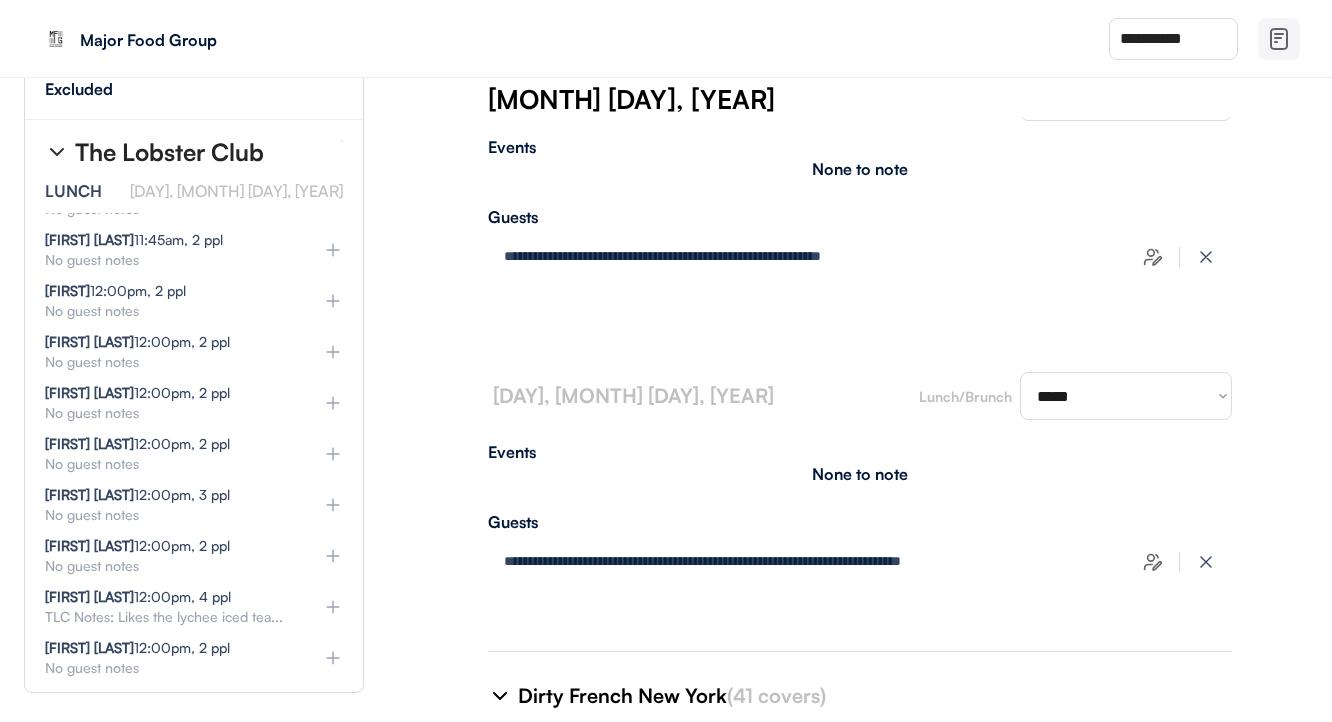 select on "********" 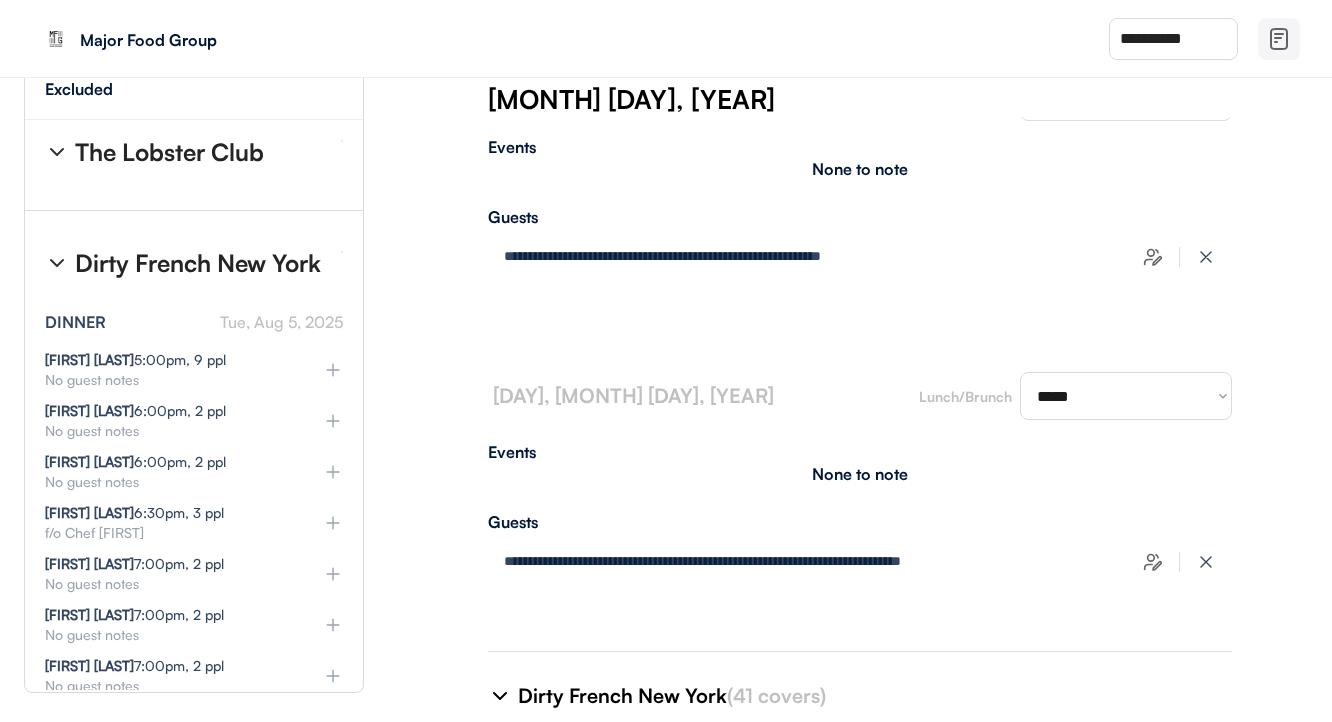 scroll, scrollTop: 16490, scrollLeft: 0, axis: vertical 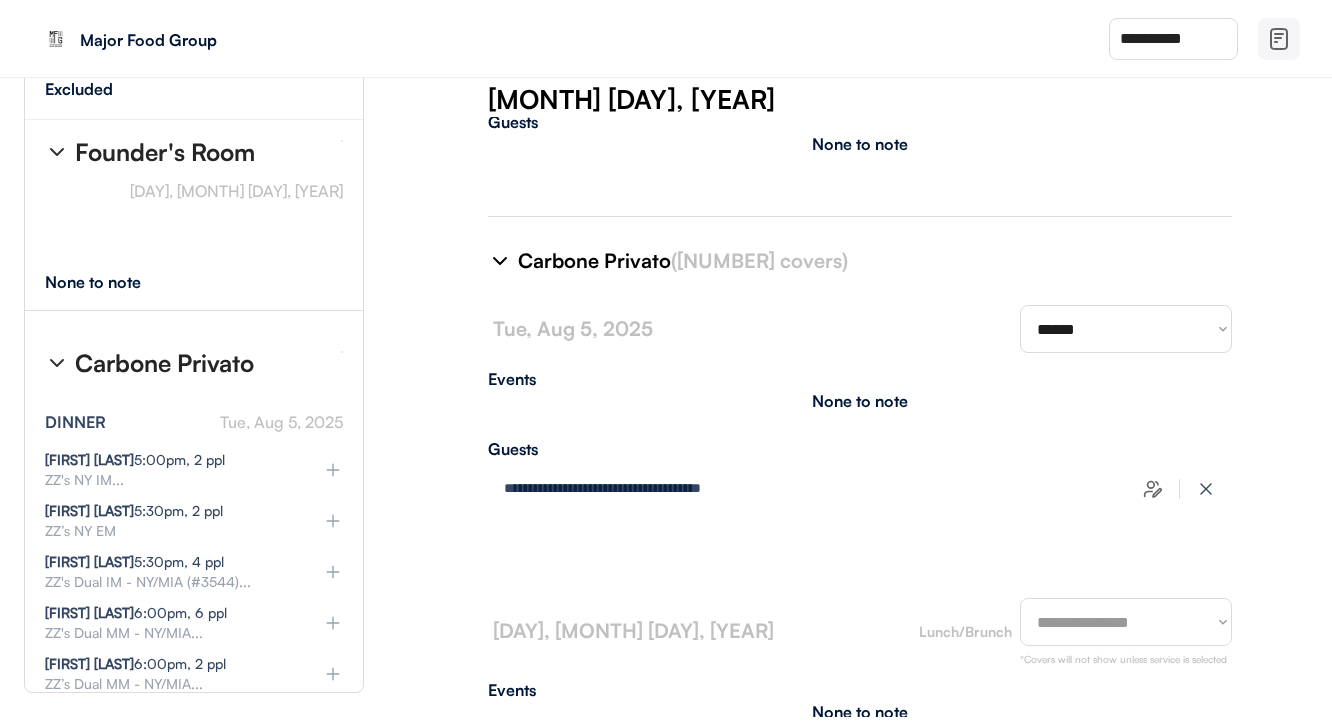 click 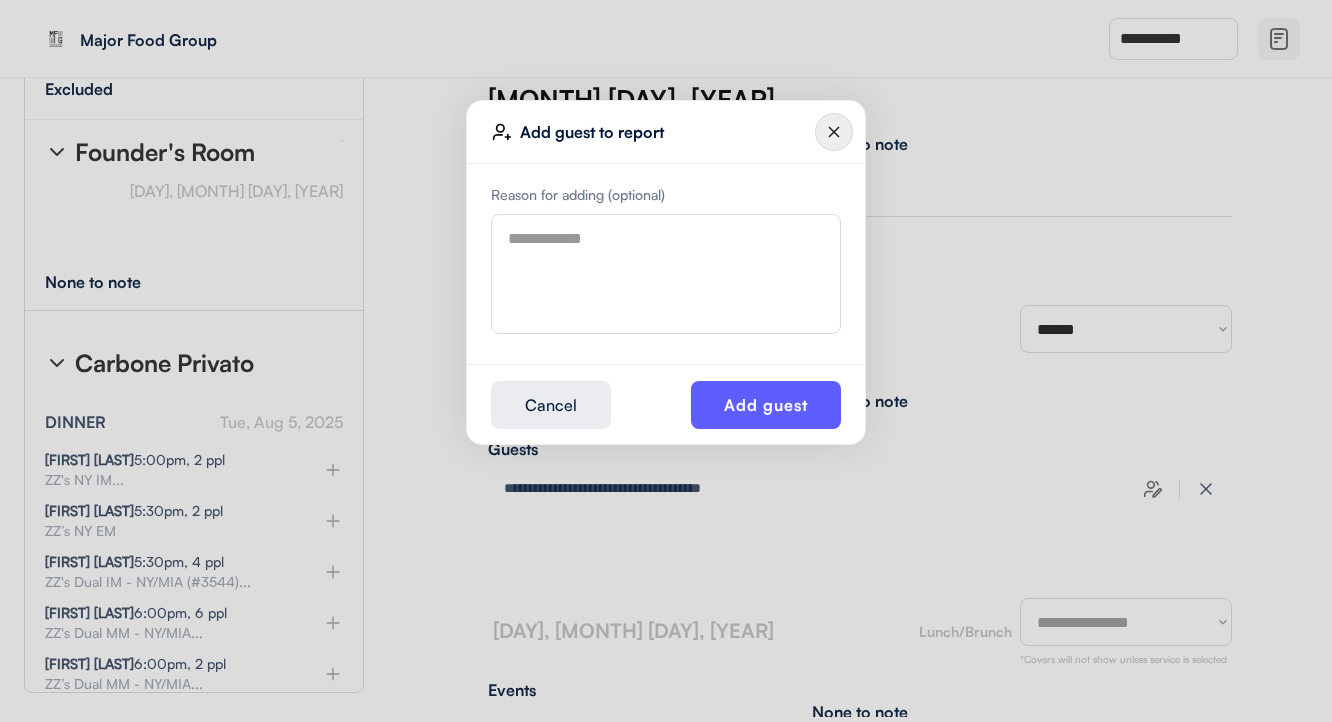 click at bounding box center [666, 274] 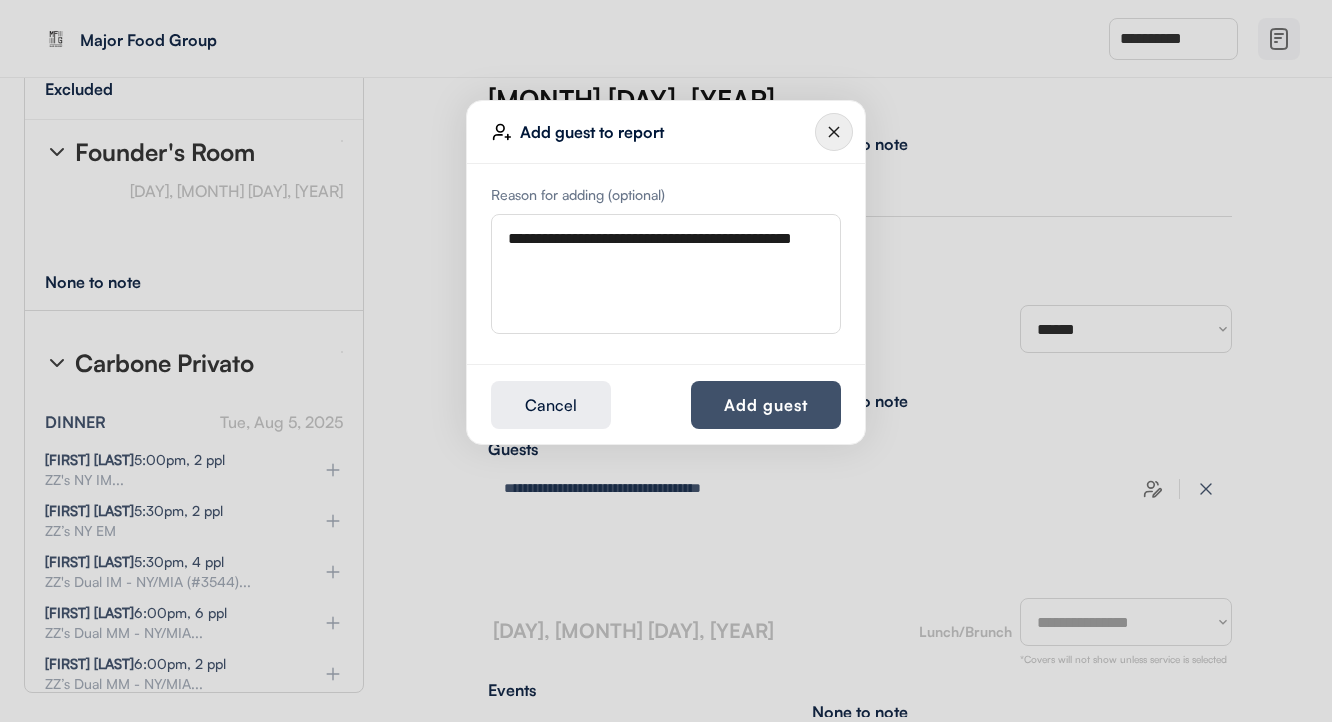 type on "**********" 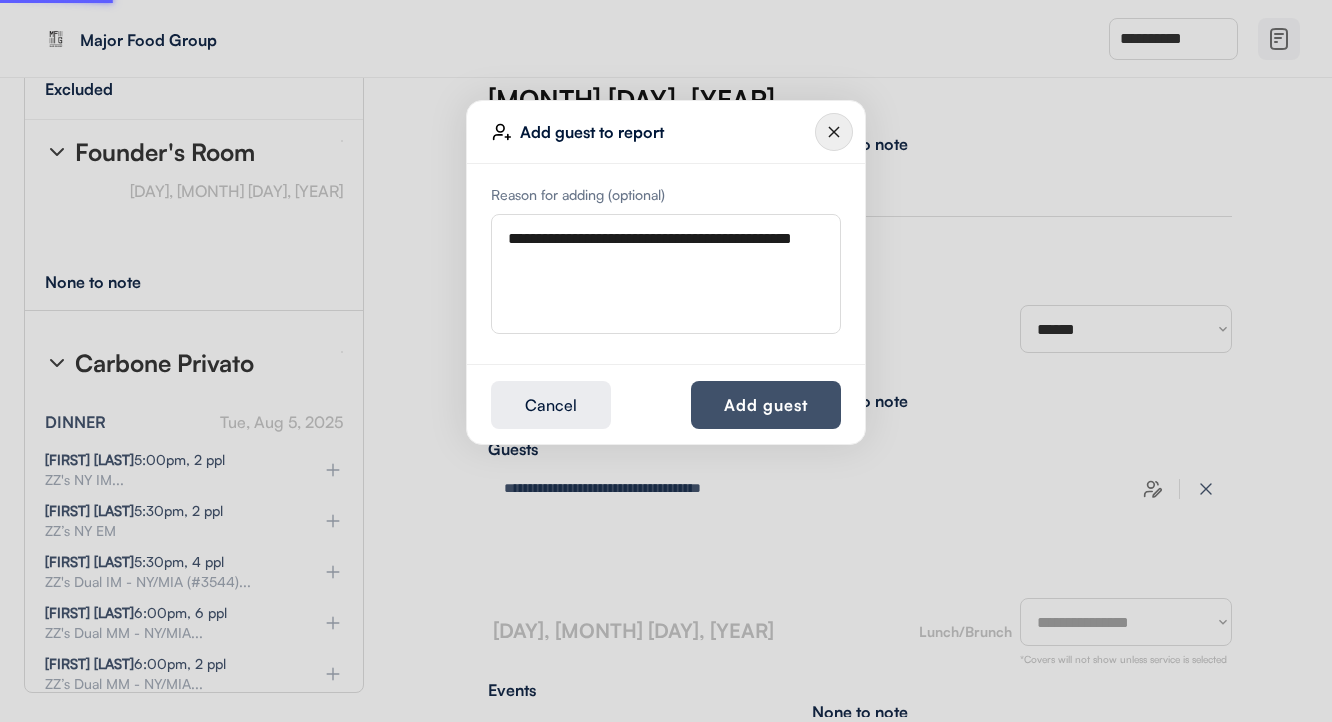 type 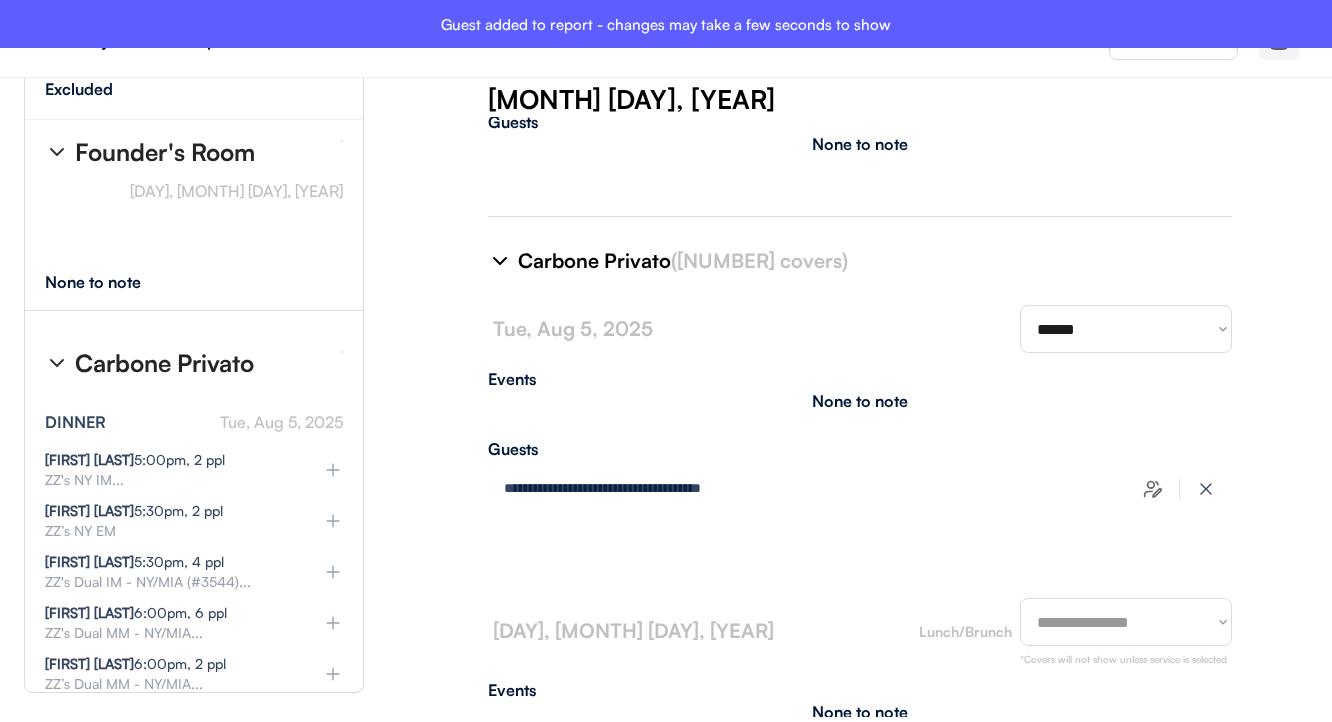 type on "**********" 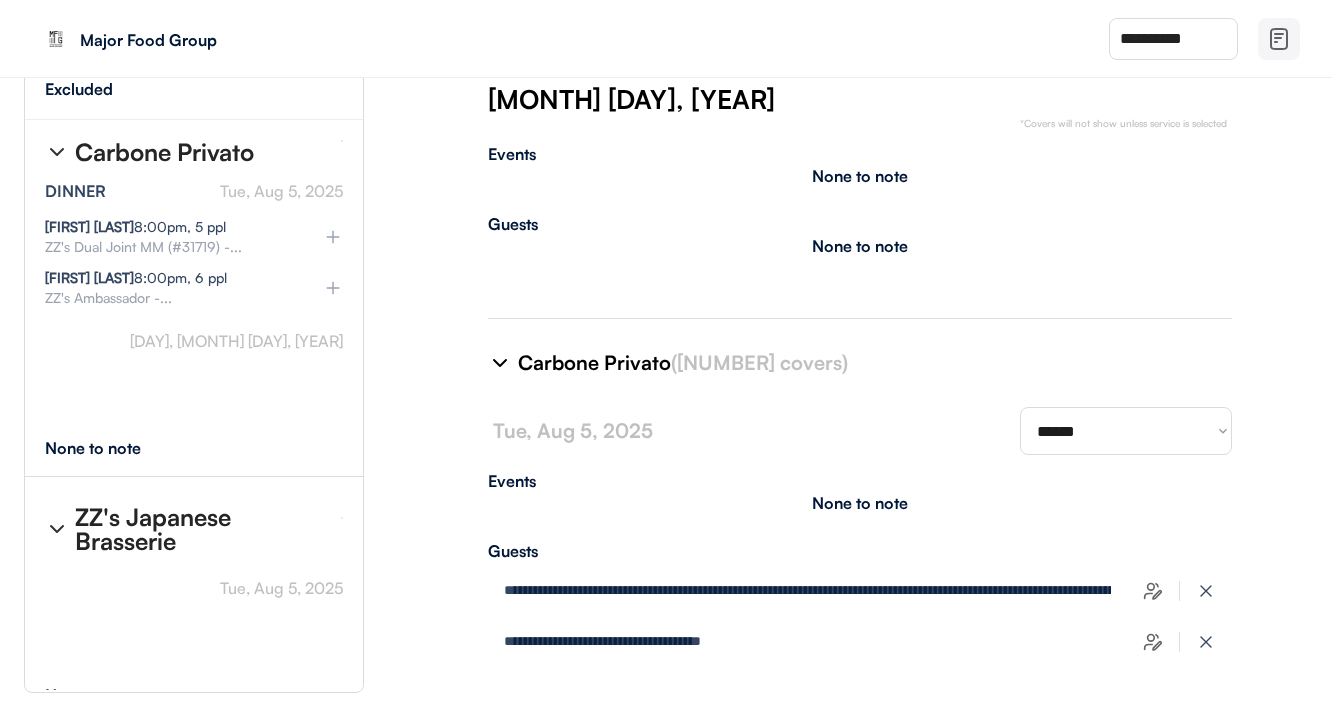 scroll, scrollTop: 18717, scrollLeft: 1, axis: both 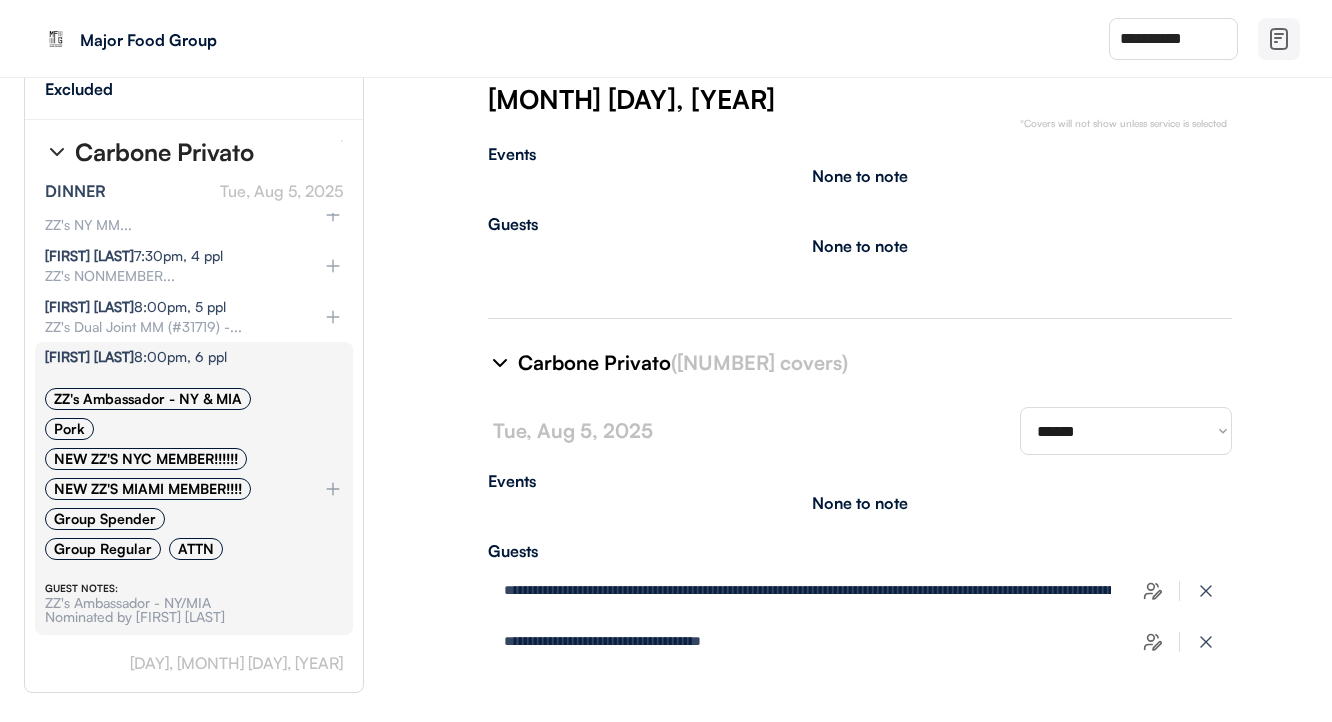 select on "********" 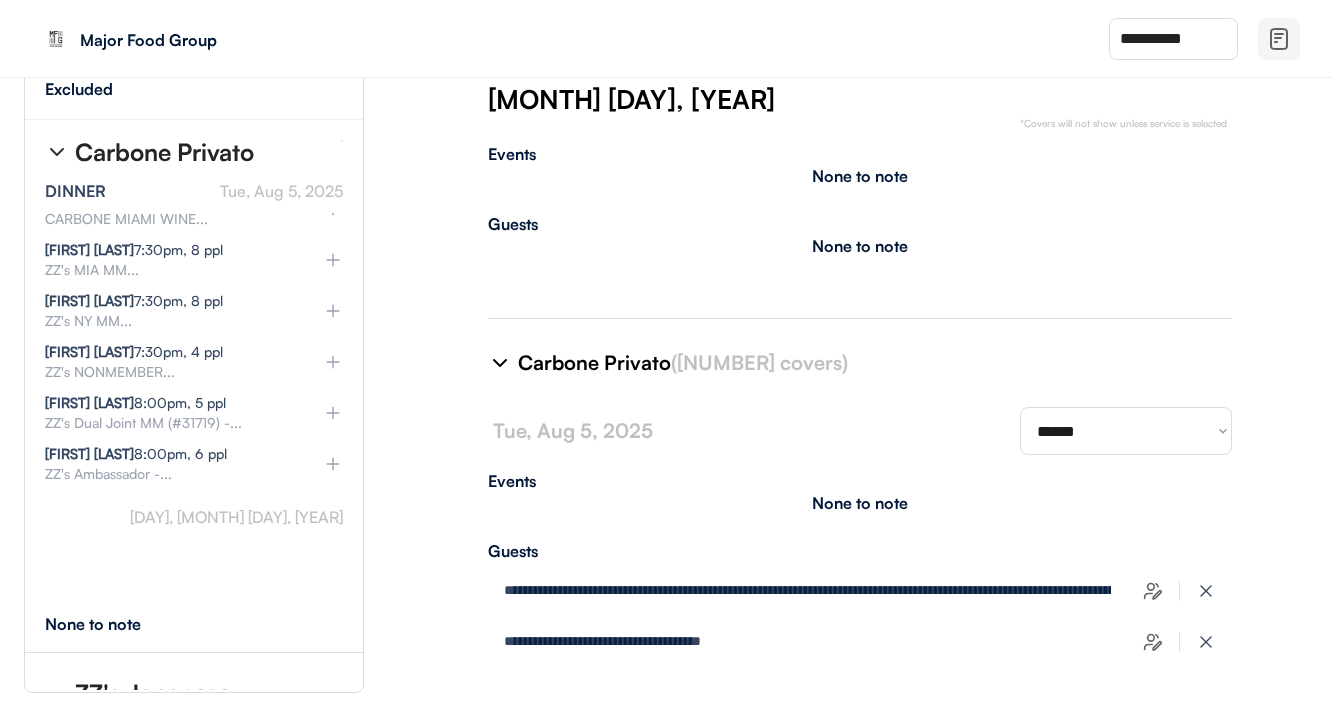 scroll, scrollTop: 18622, scrollLeft: 3, axis: both 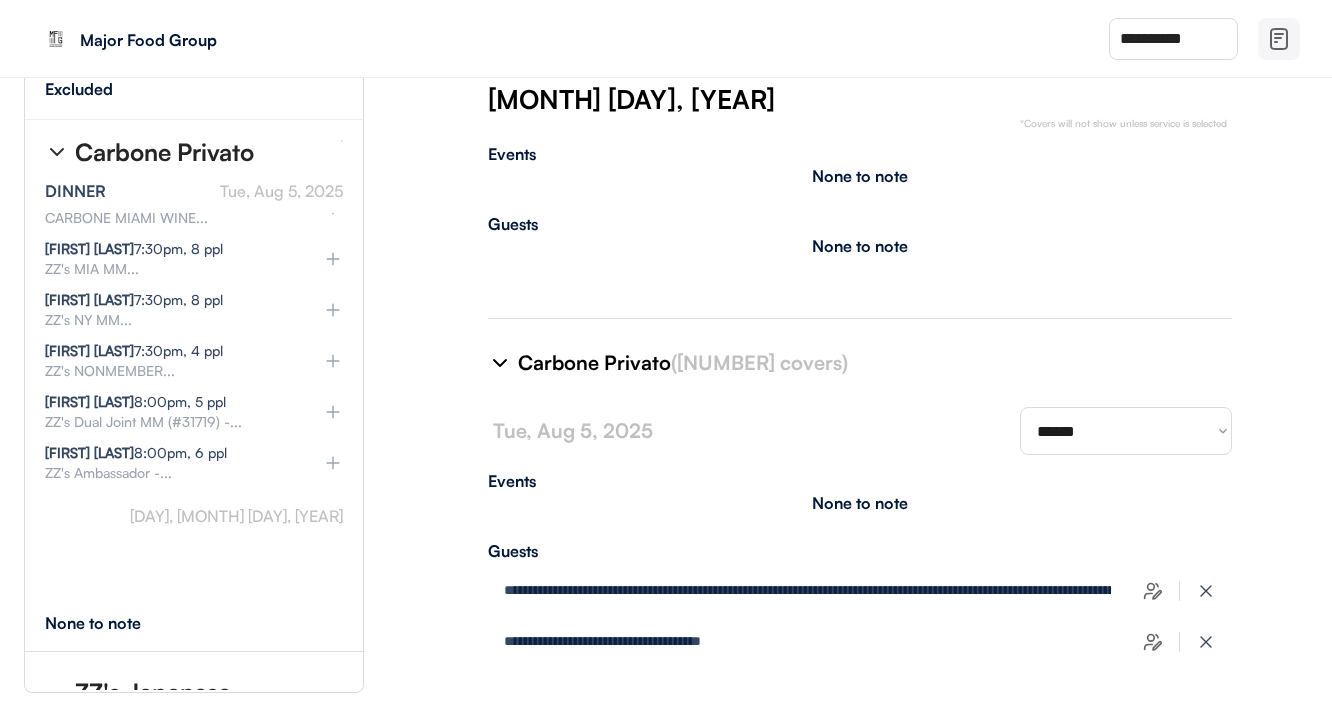click 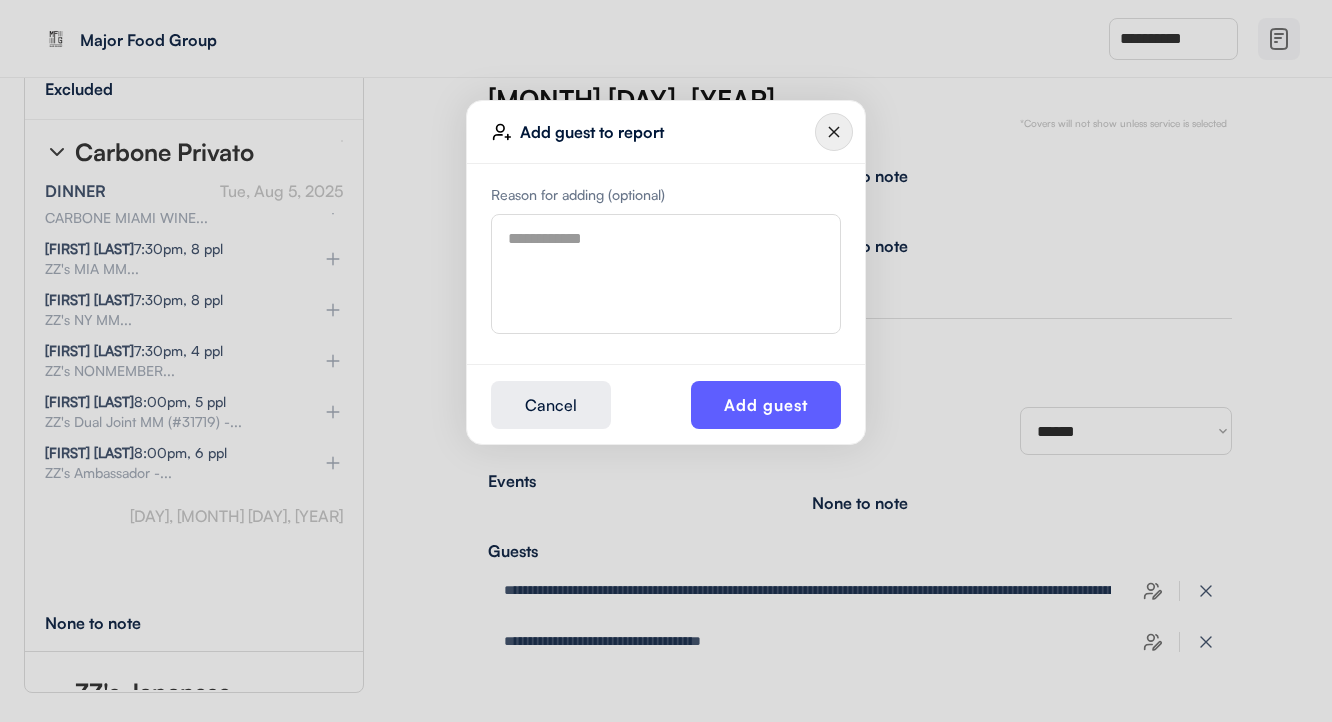 click at bounding box center [666, 274] 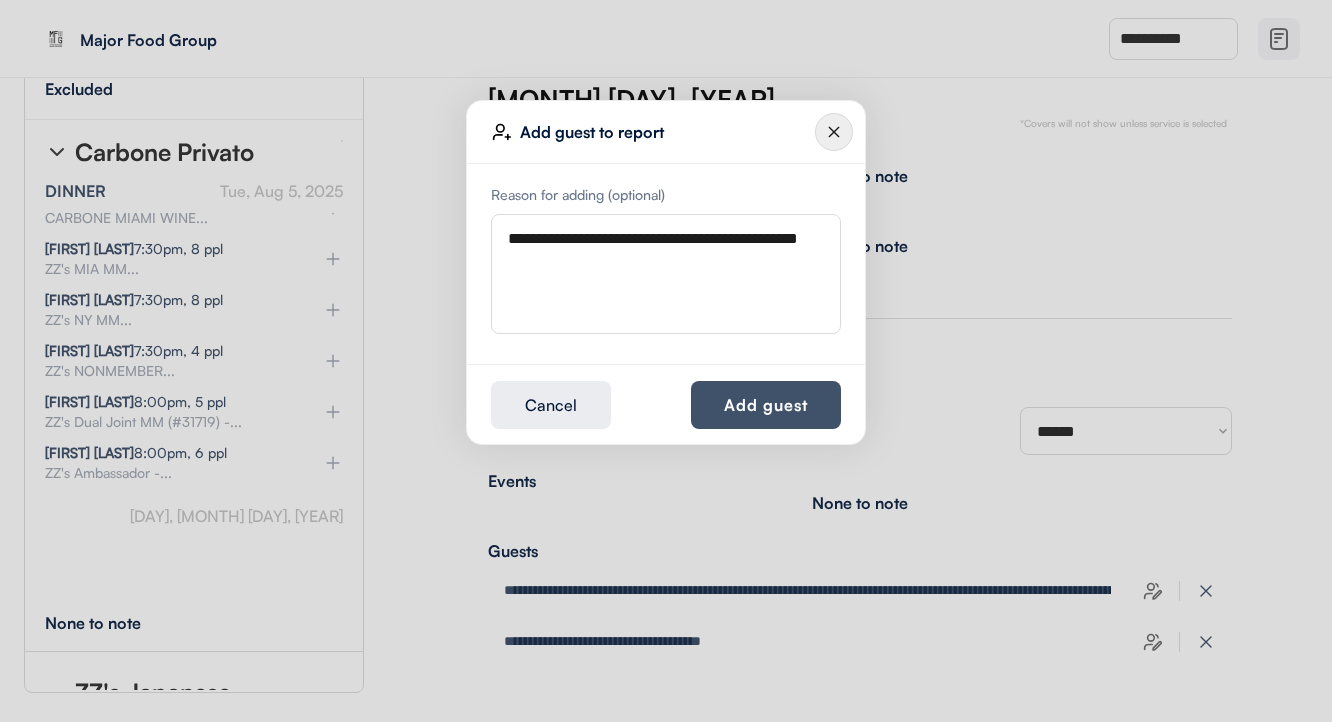 type on "**********" 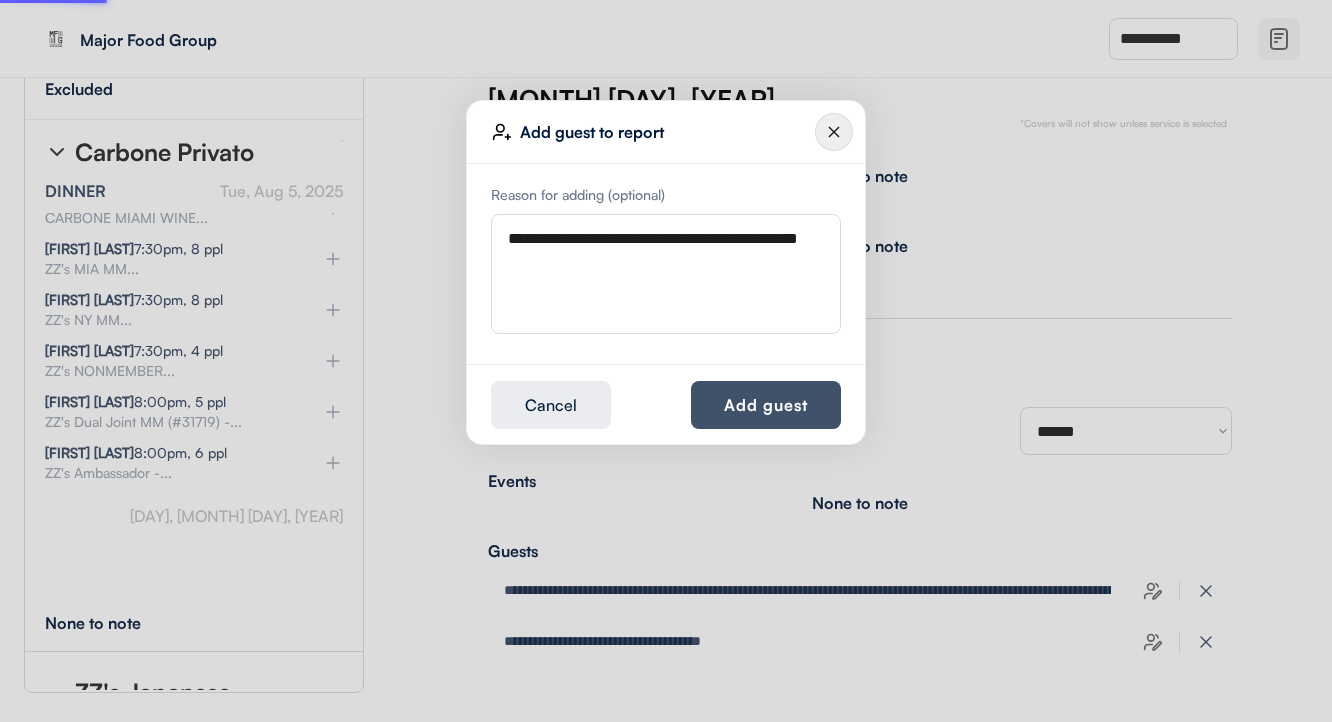type 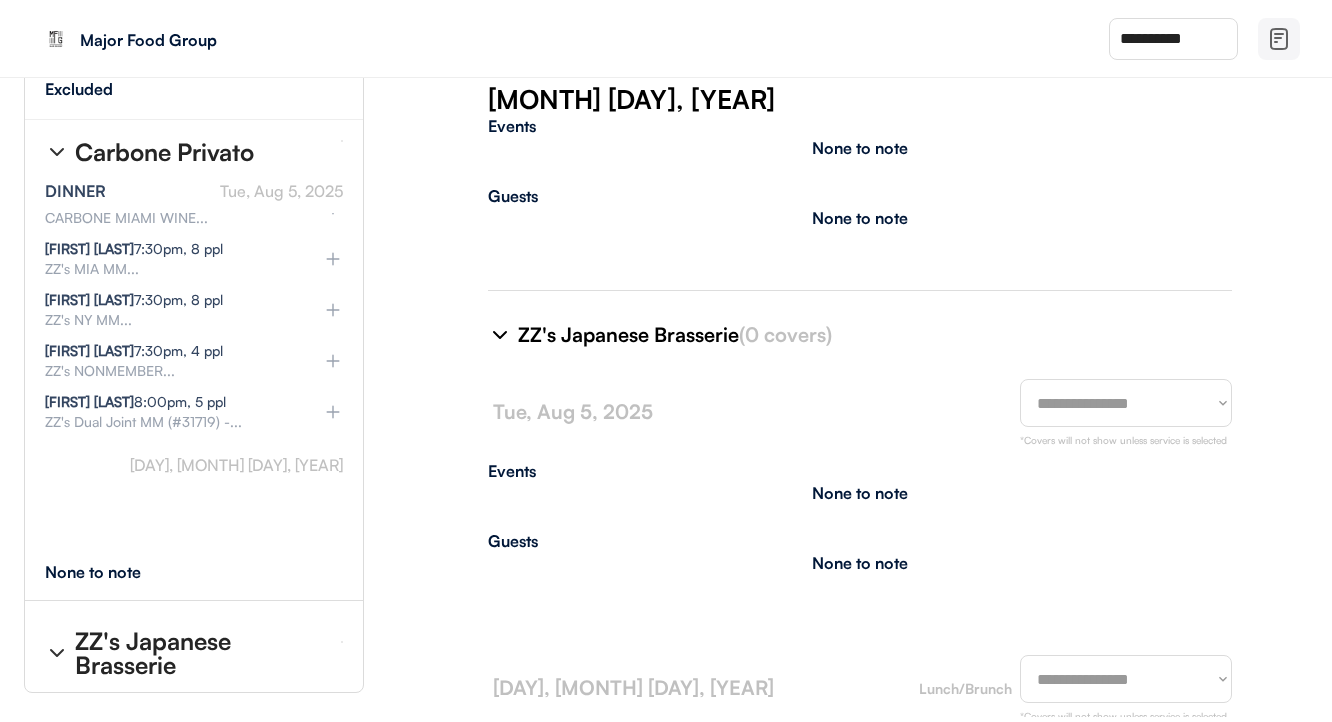 scroll, scrollTop: 6161, scrollLeft: 0, axis: vertical 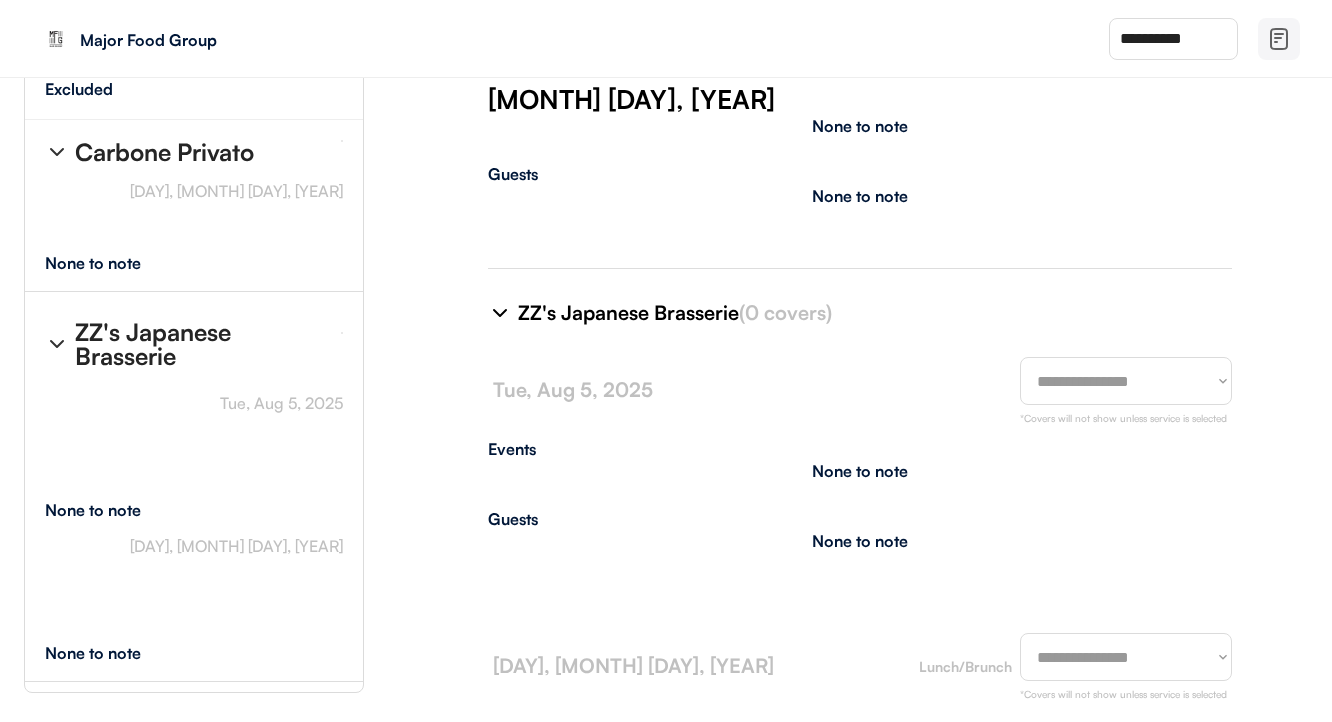 type on "**********" 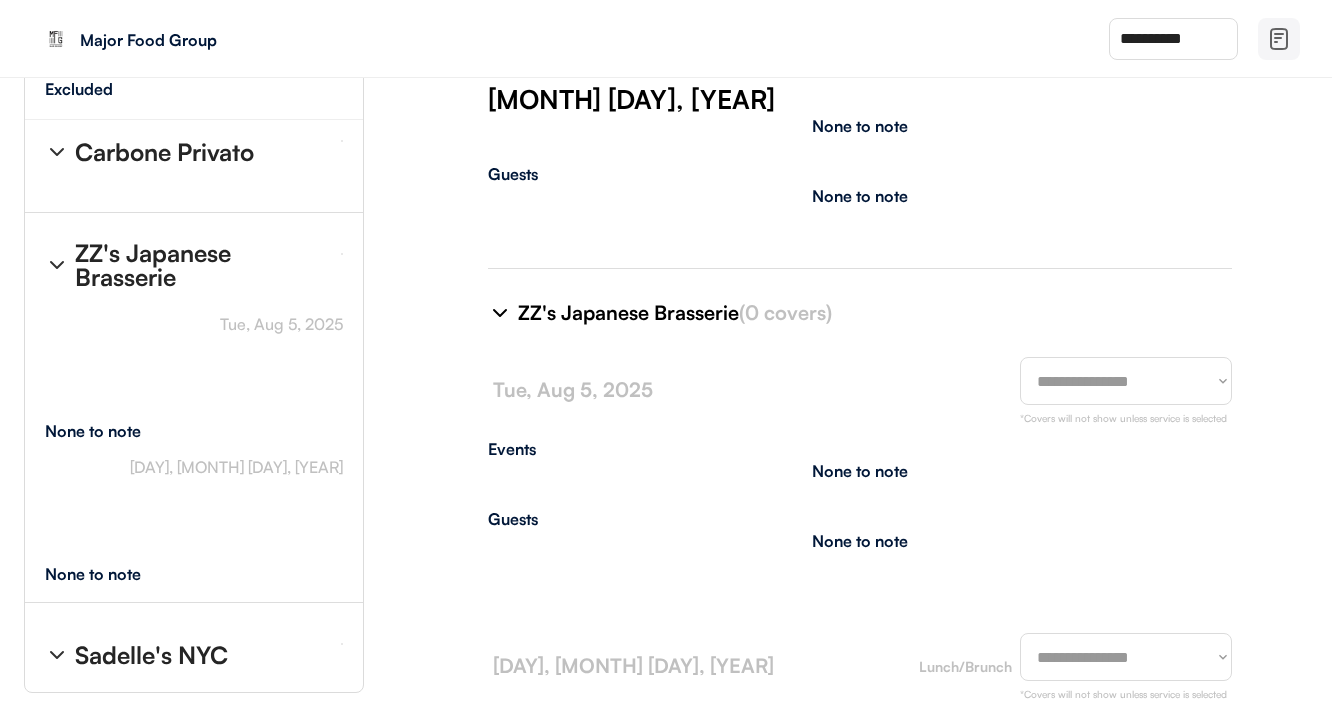 type on "**********" 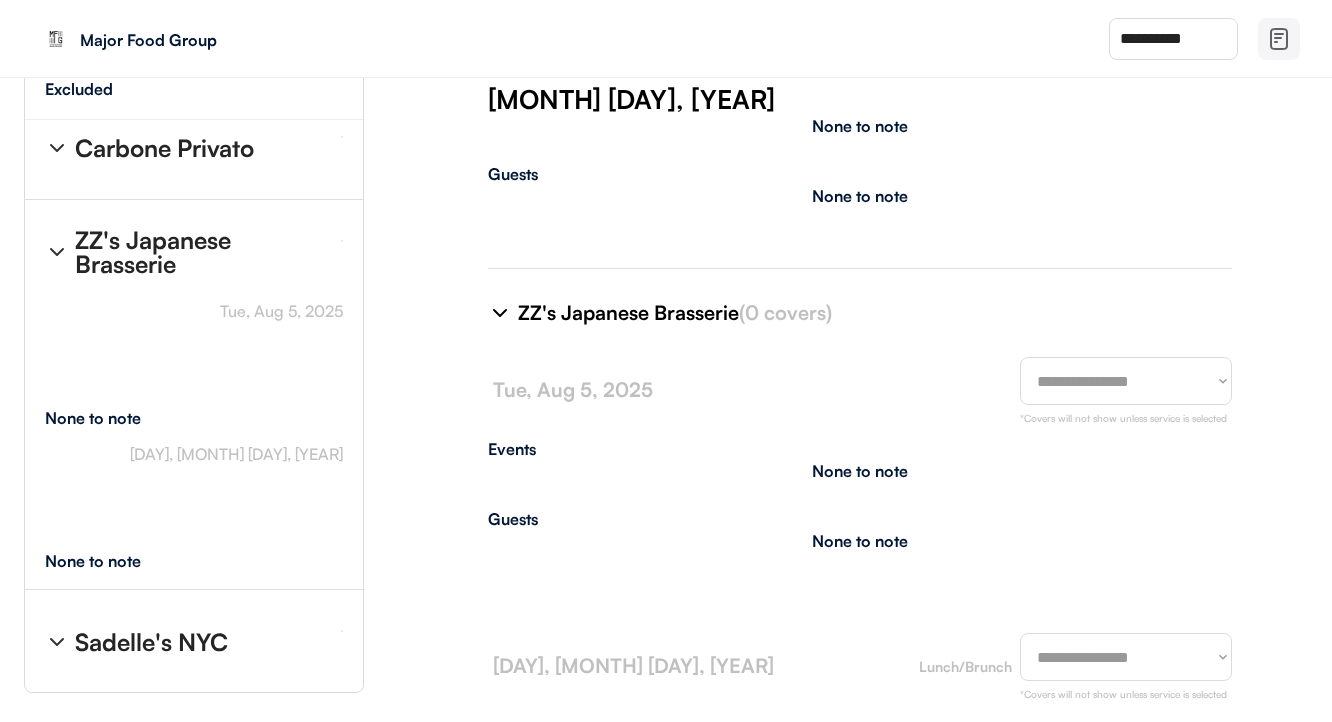 scroll, scrollTop: 19026, scrollLeft: 1, axis: both 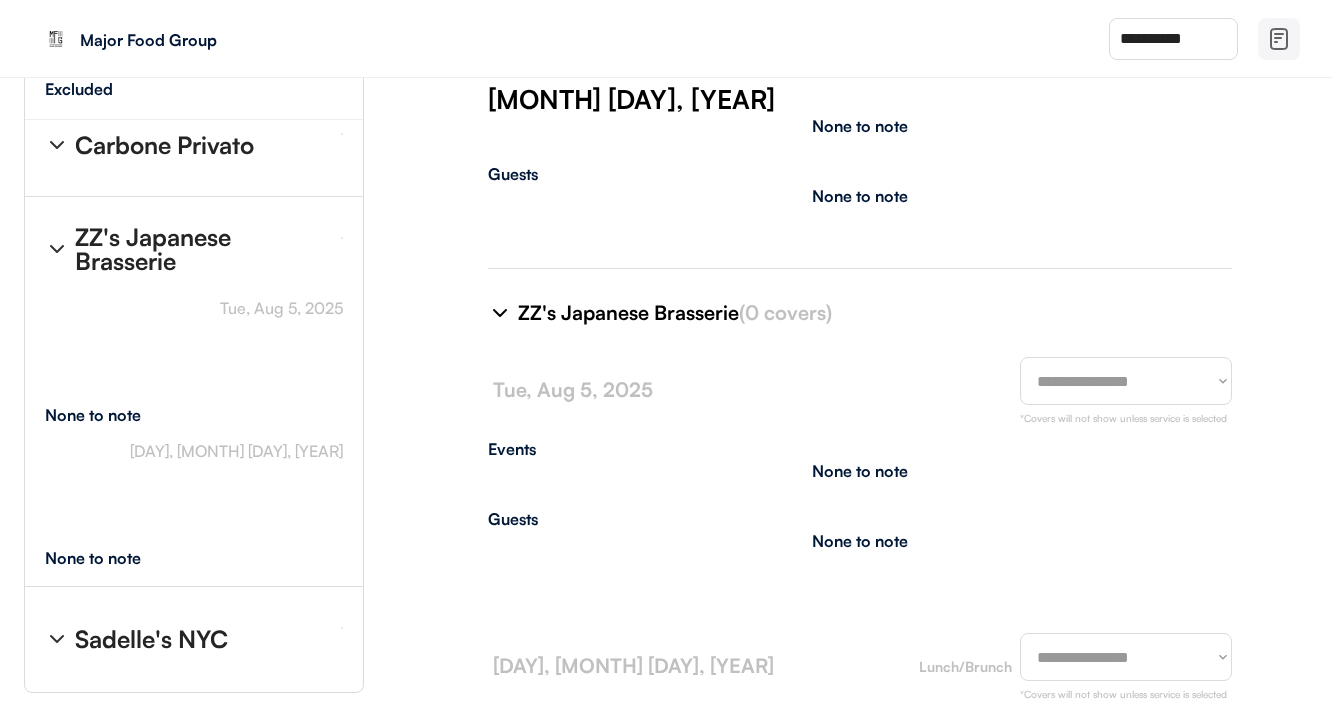 select on "********" 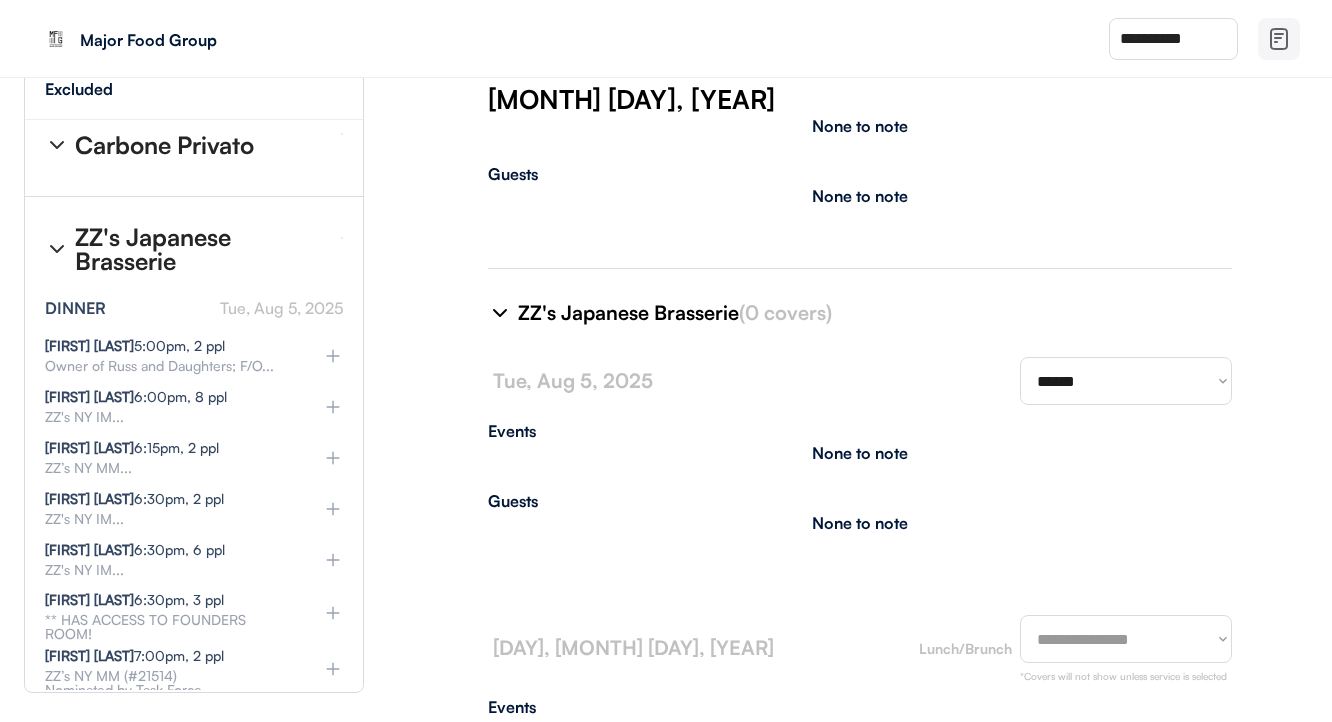 type on "**********" 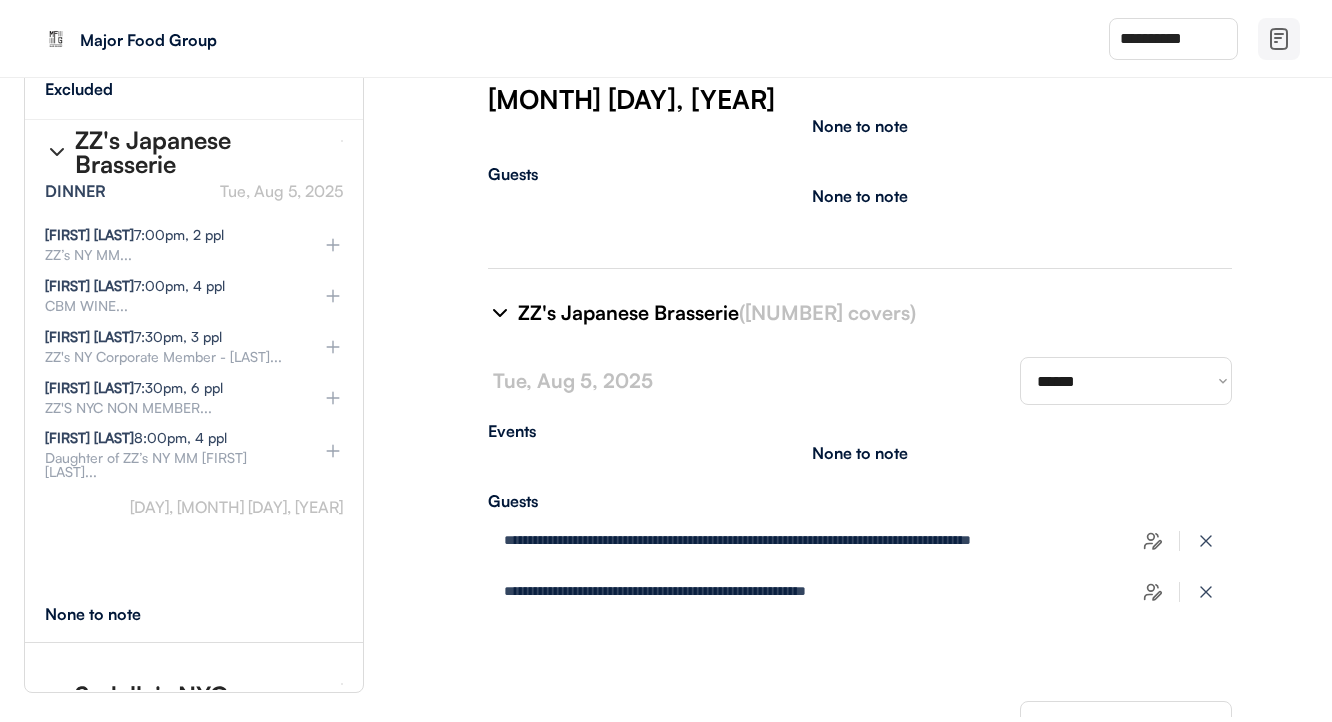 scroll, scrollTop: 19446, scrollLeft: 1, axis: both 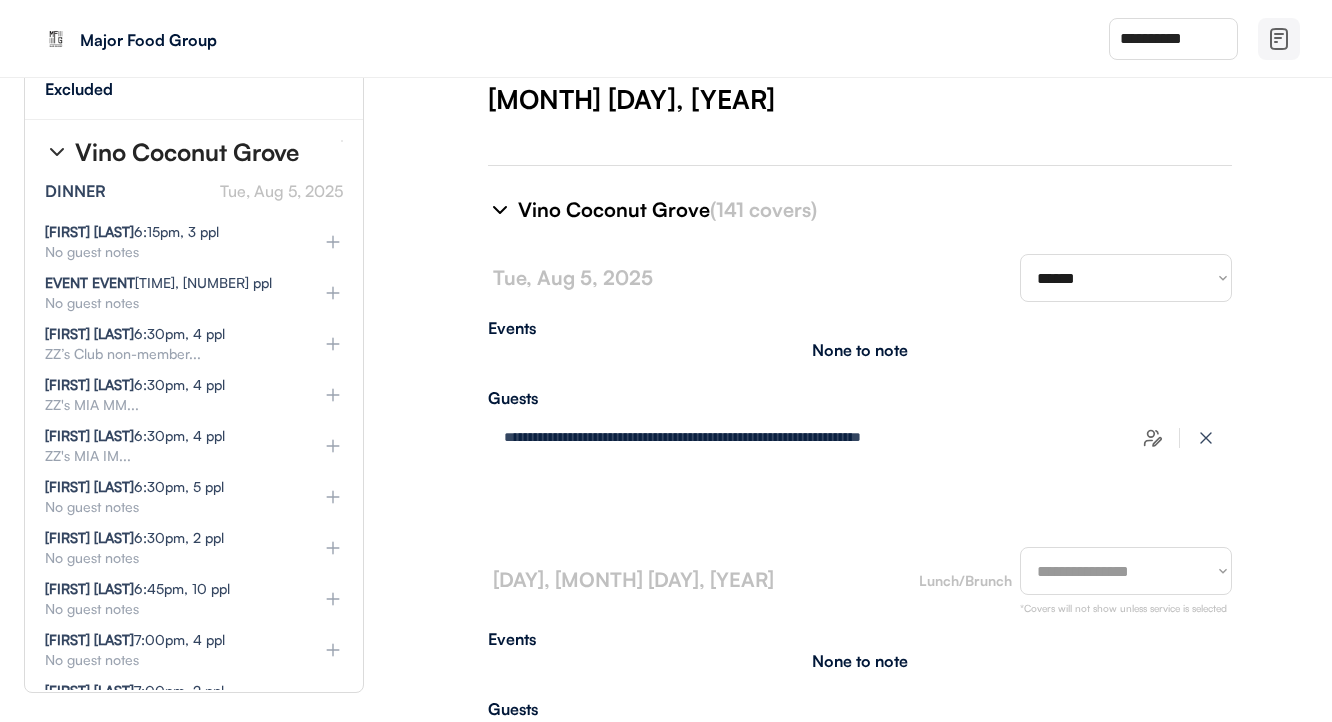 select on "********" 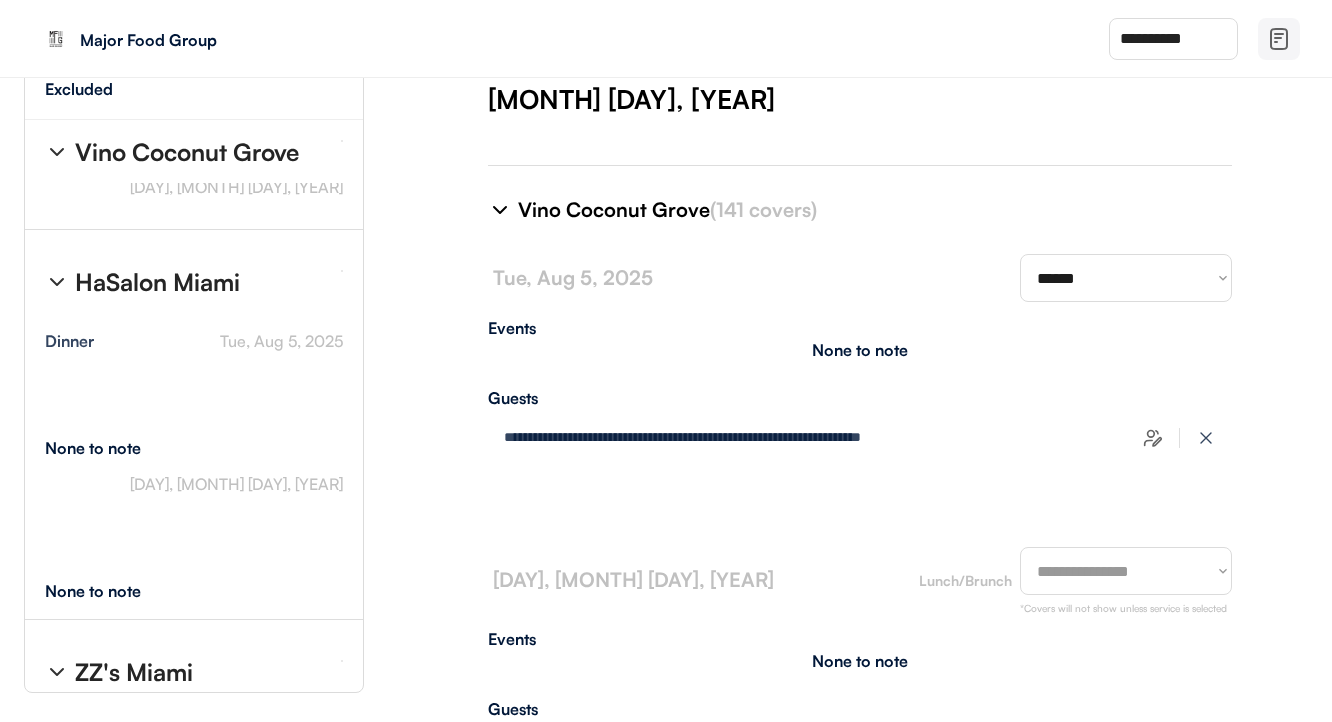 scroll, scrollTop: 35719, scrollLeft: 4, axis: both 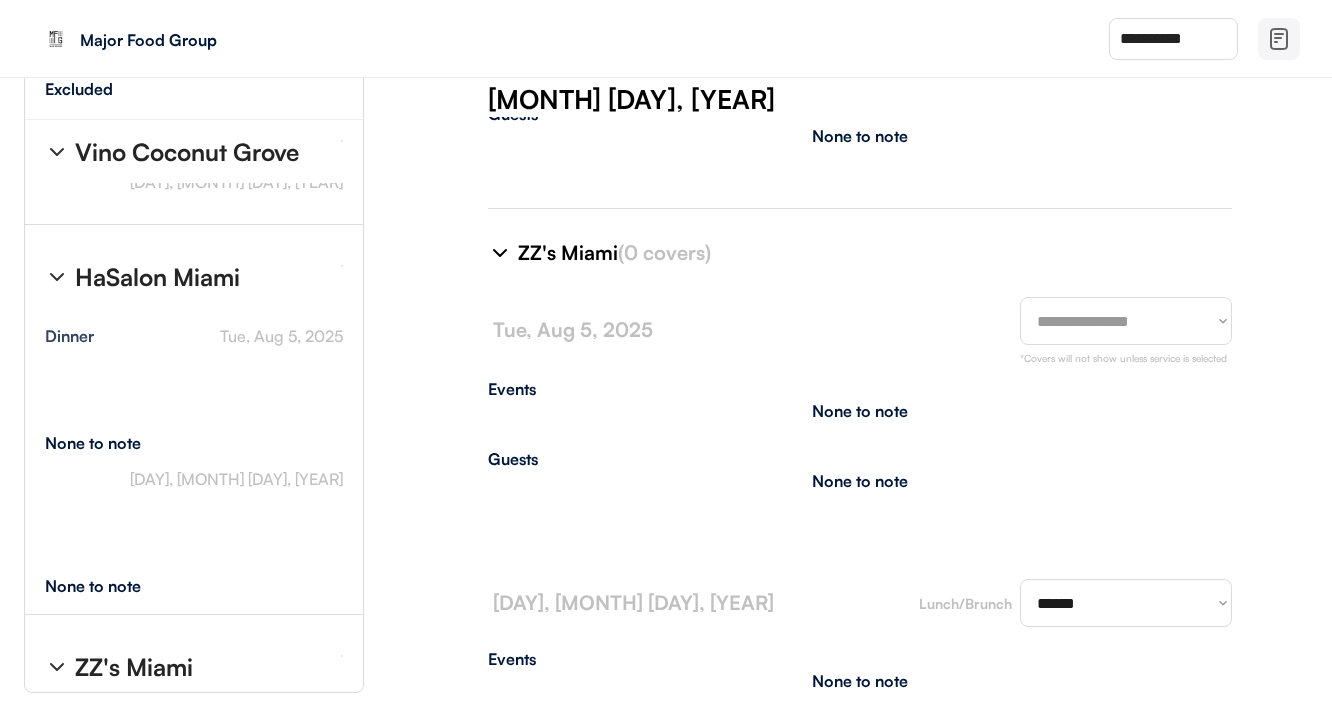 select on "********" 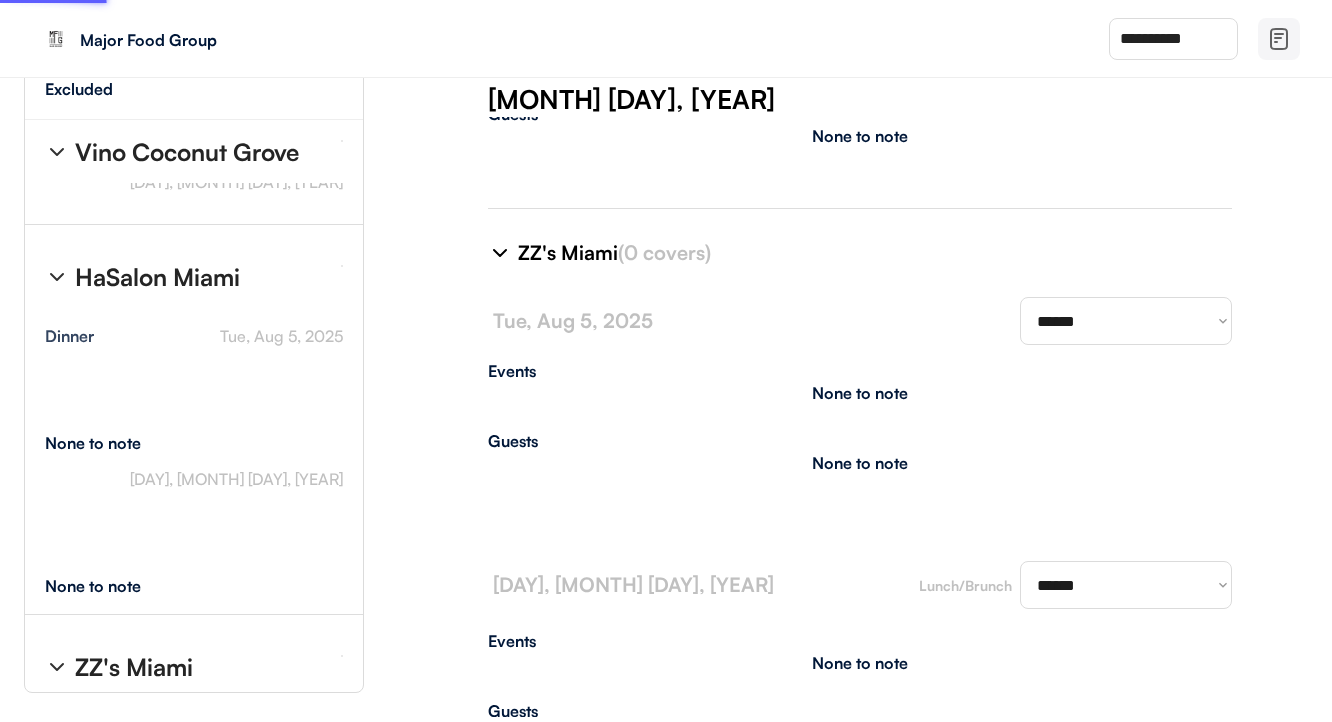 scroll, scrollTop: 10221, scrollLeft: 0, axis: vertical 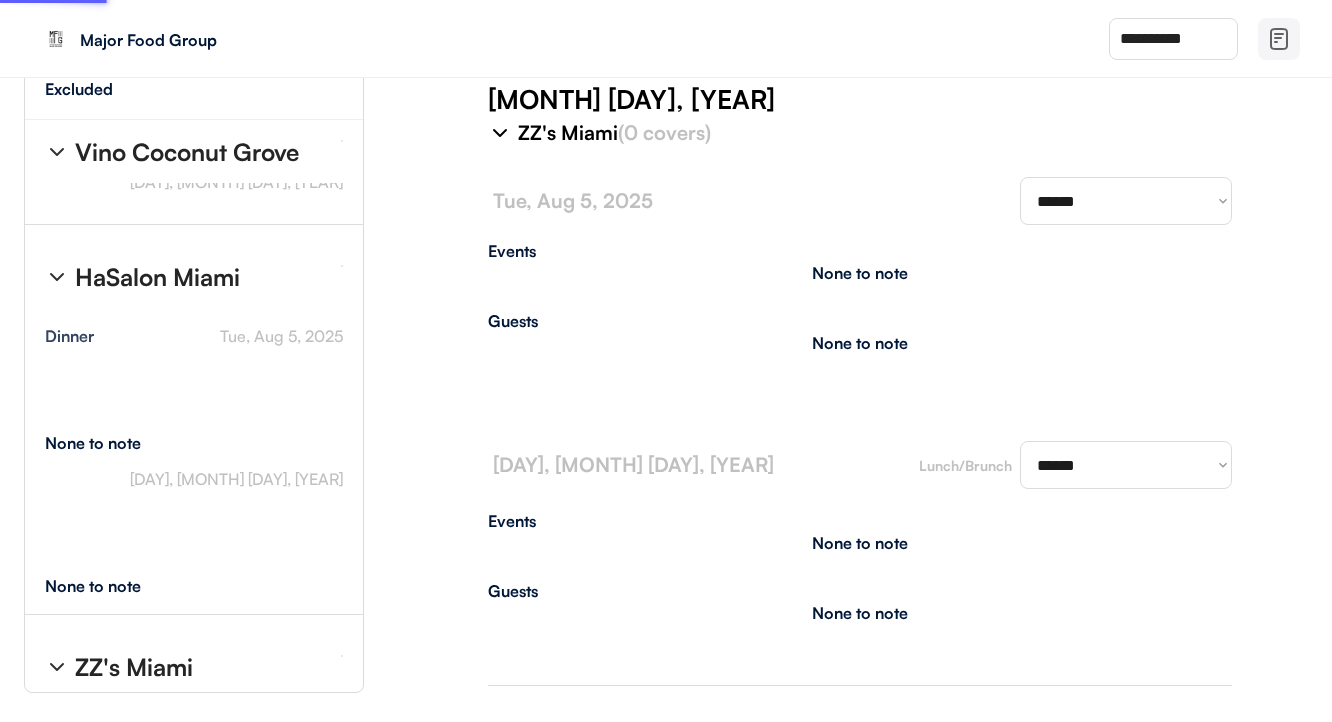 click on "**********" at bounding box center [1126, 465] 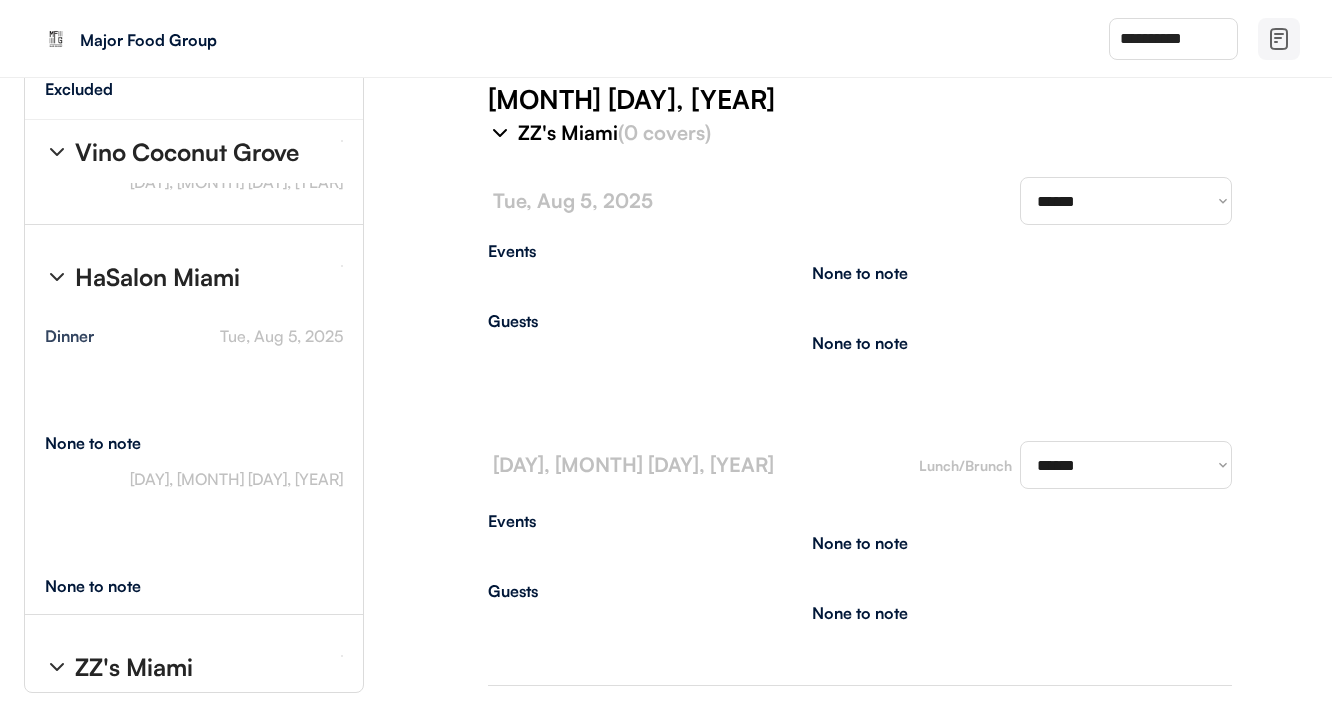 select on "********" 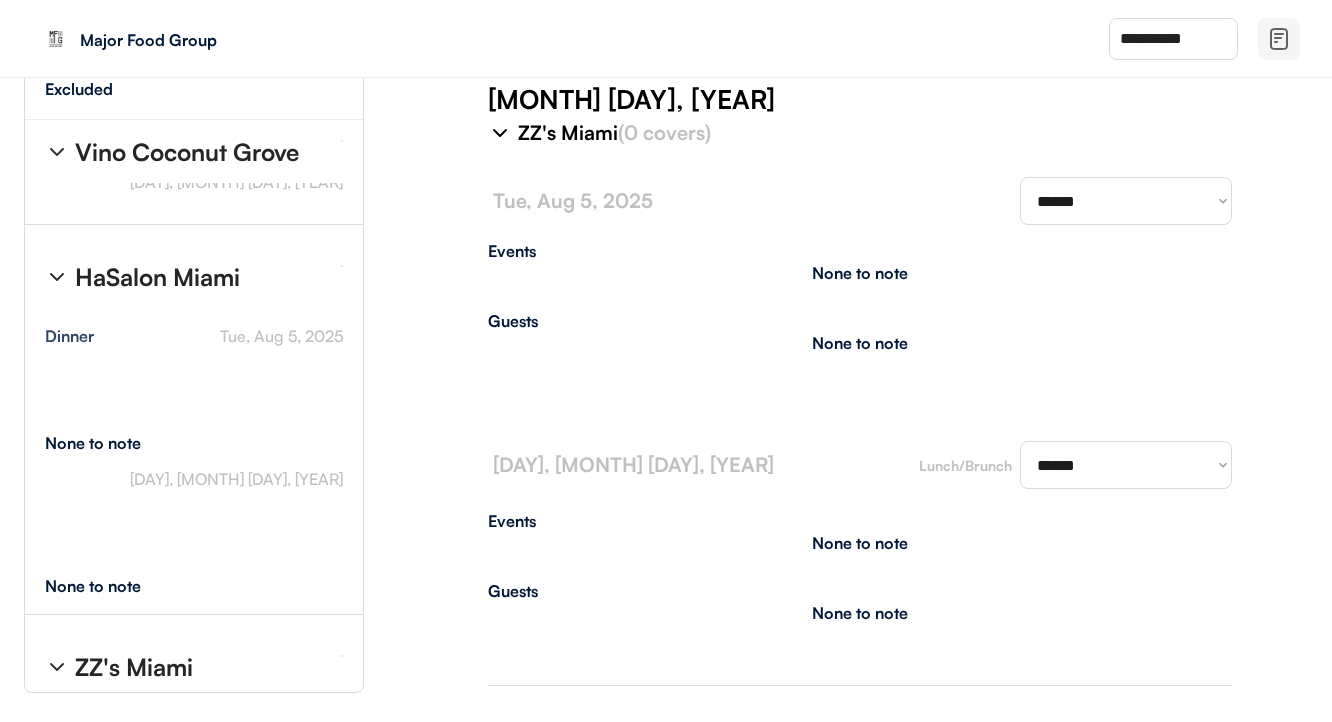 type on "**********" 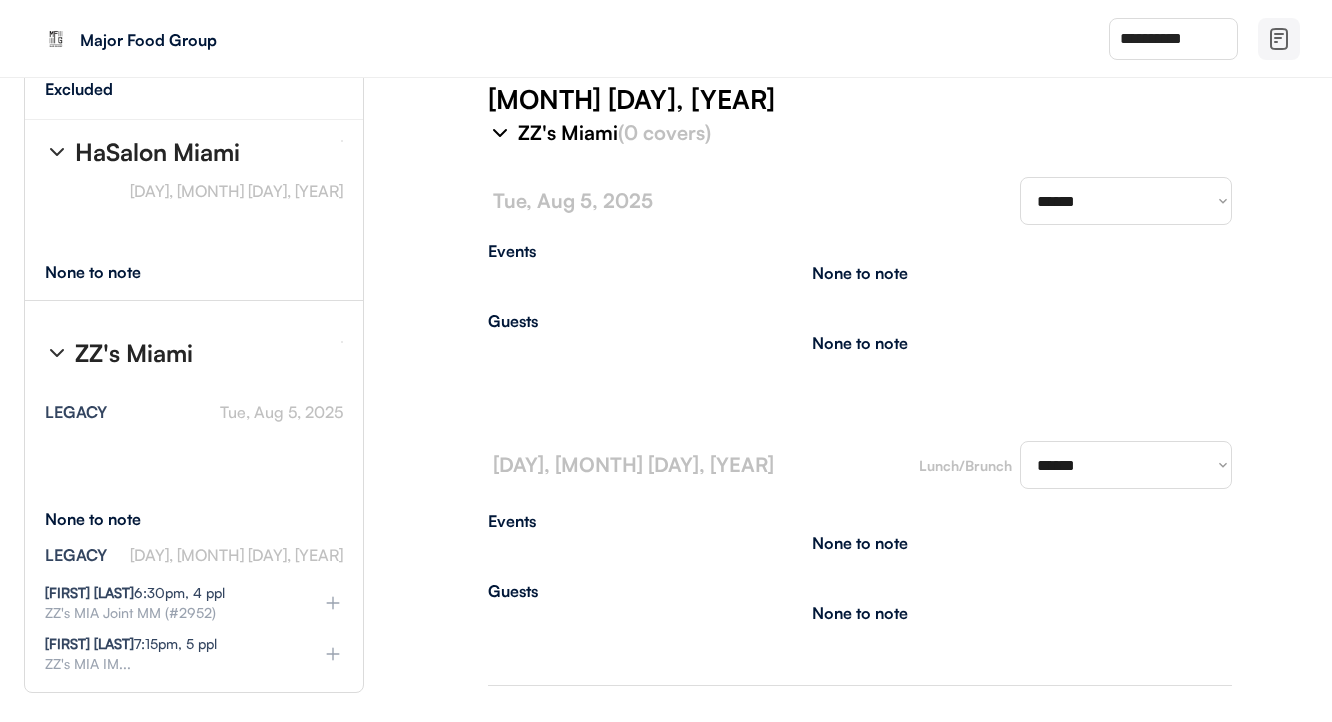 type on "**********" 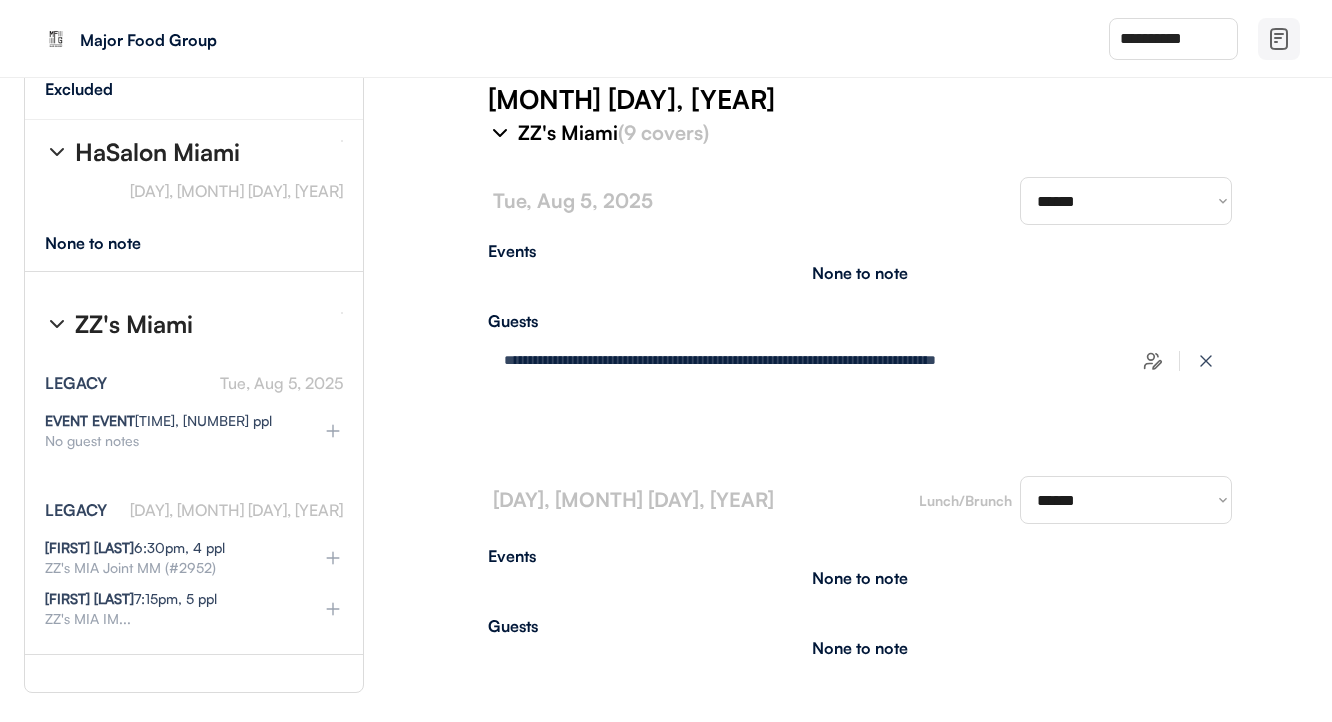 select on "********" 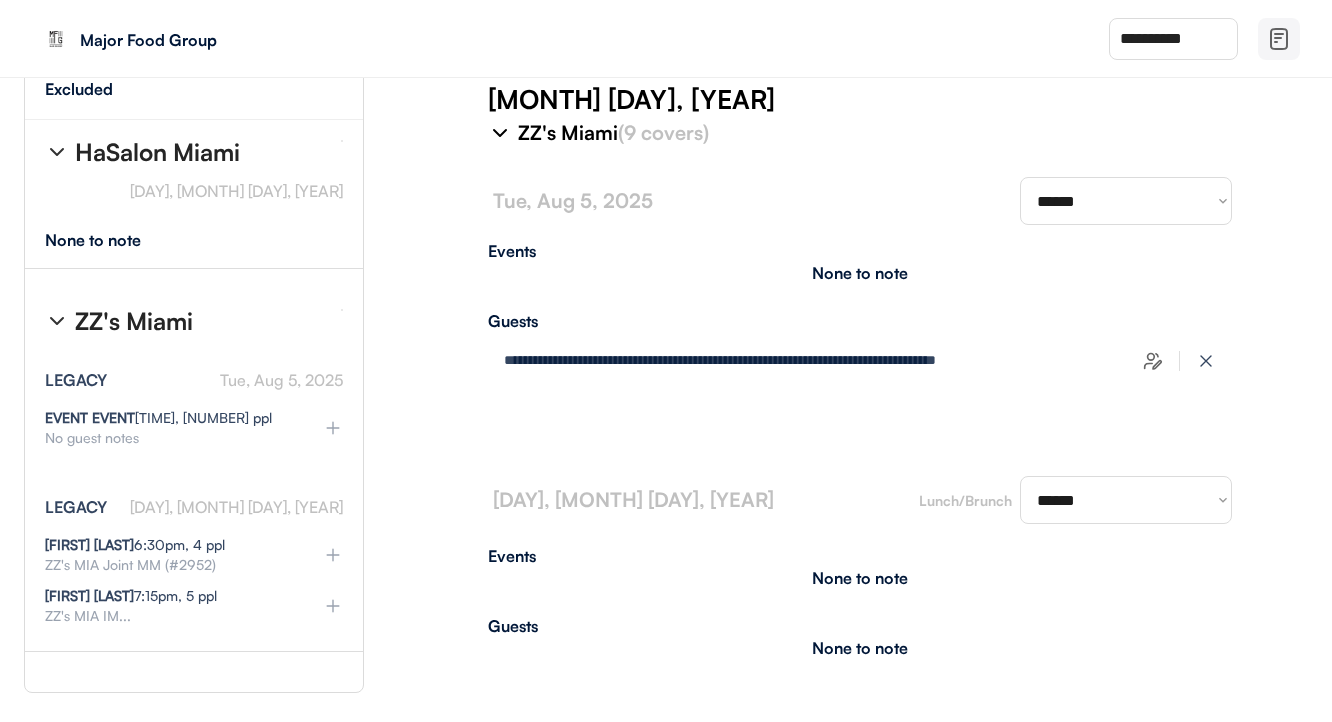 select on "********" 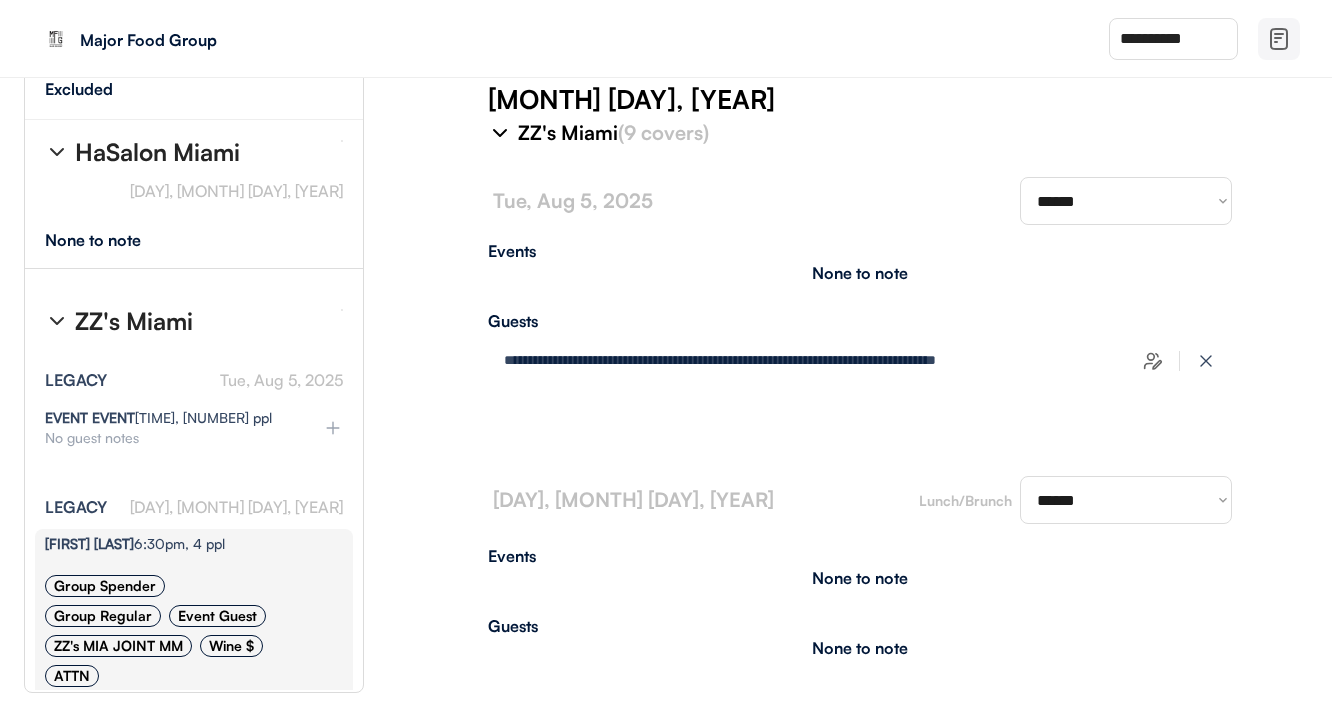 select on "********" 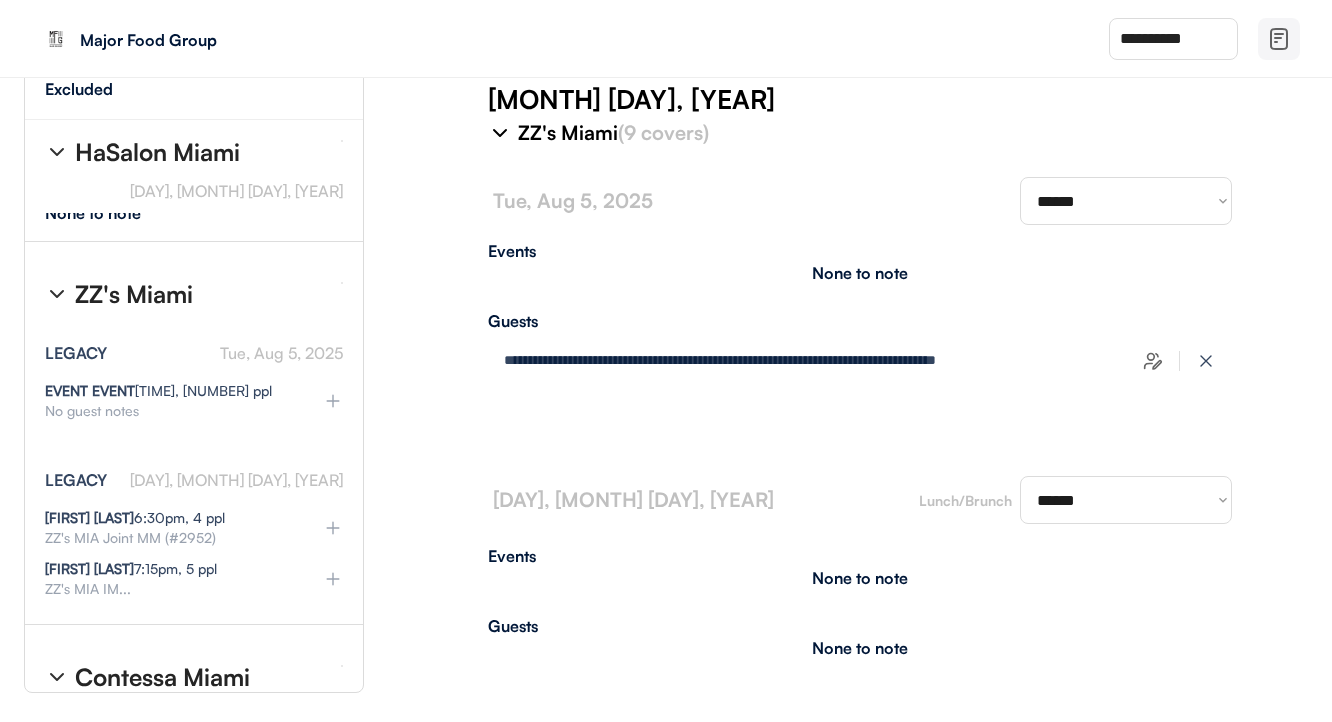 scroll, scrollTop: 36109, scrollLeft: 6, axis: both 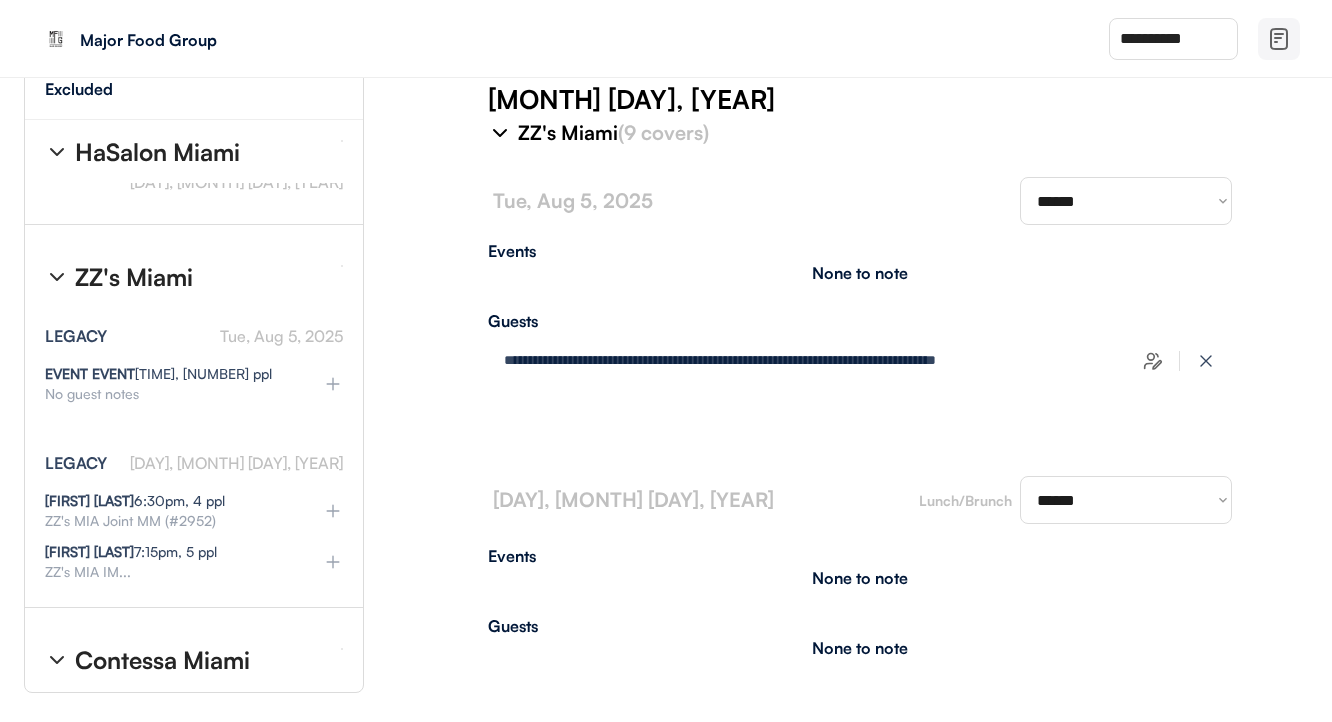 type on "**********" 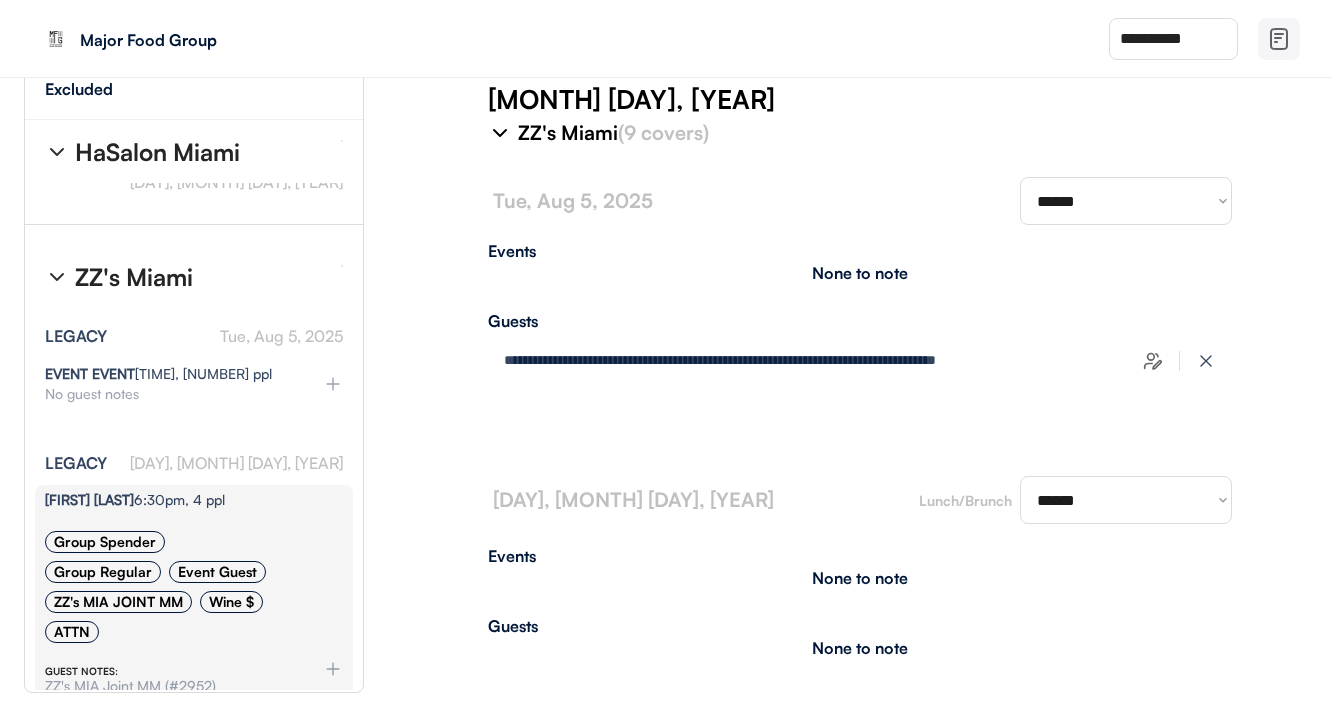select on "********" 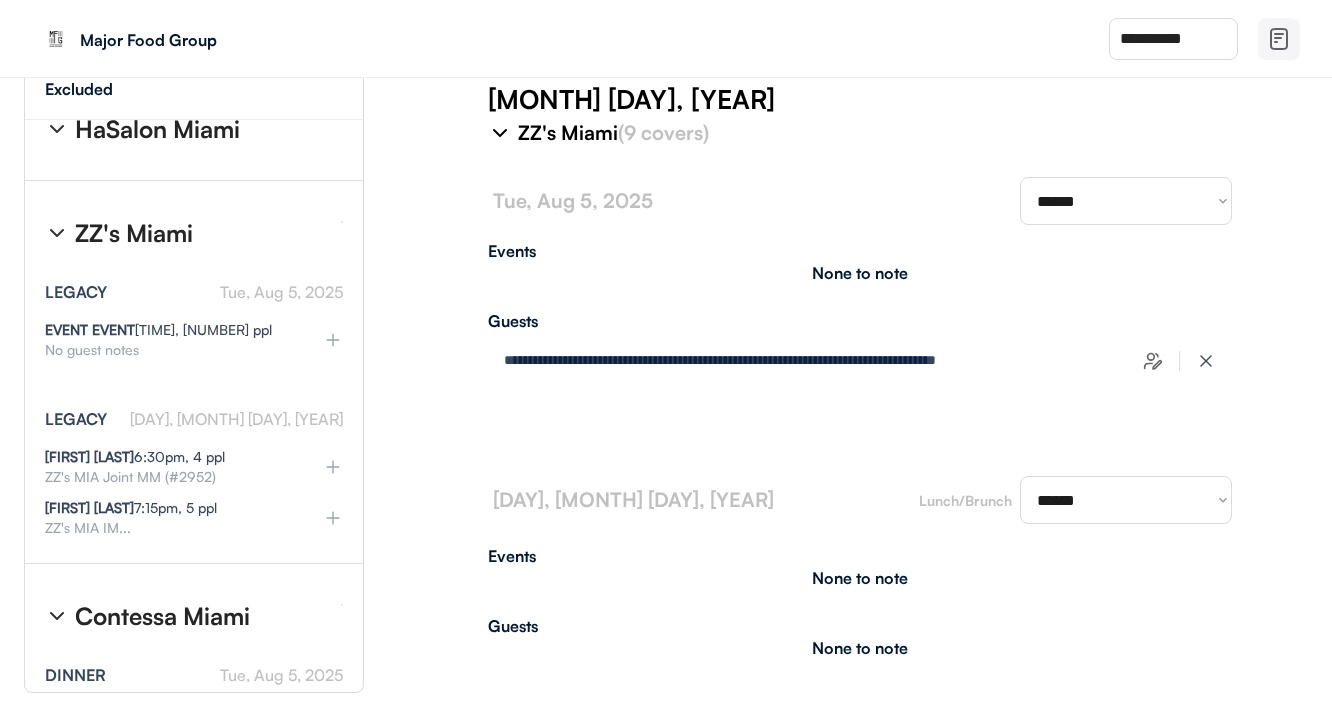 select on "********" 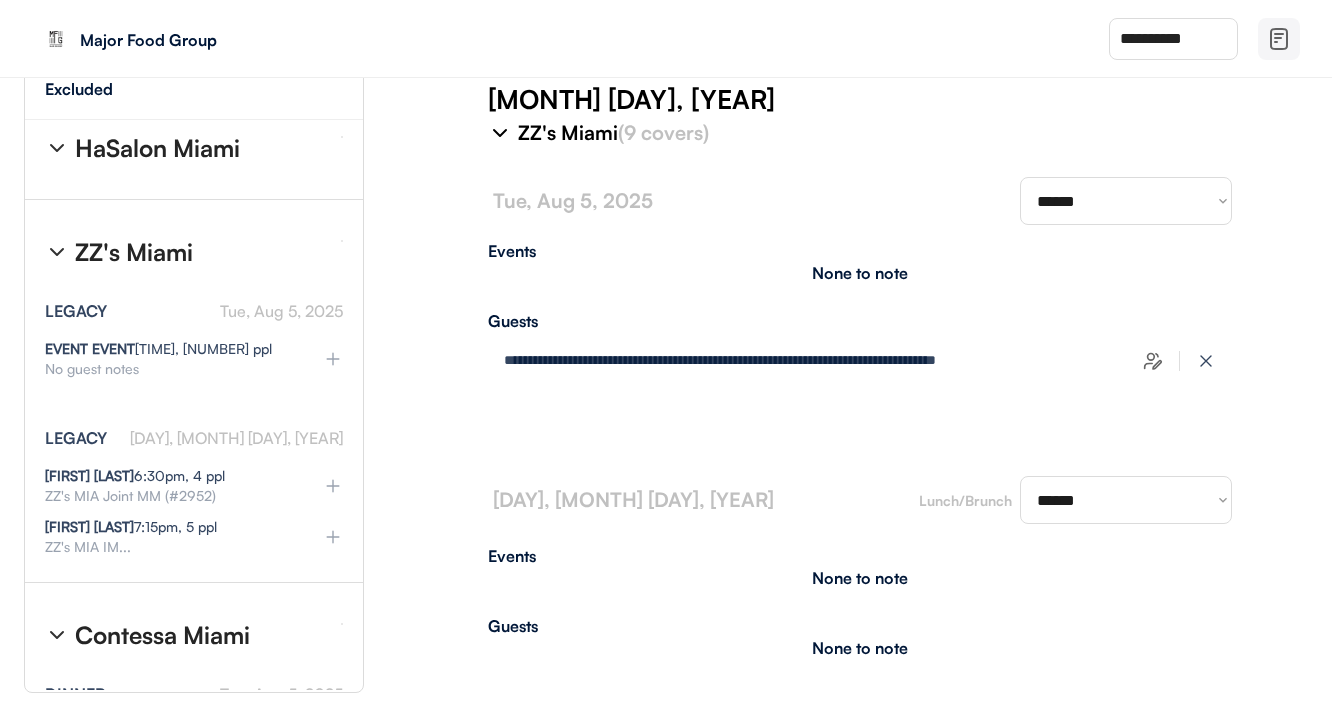 scroll, scrollTop: 36131, scrollLeft: 0, axis: vertical 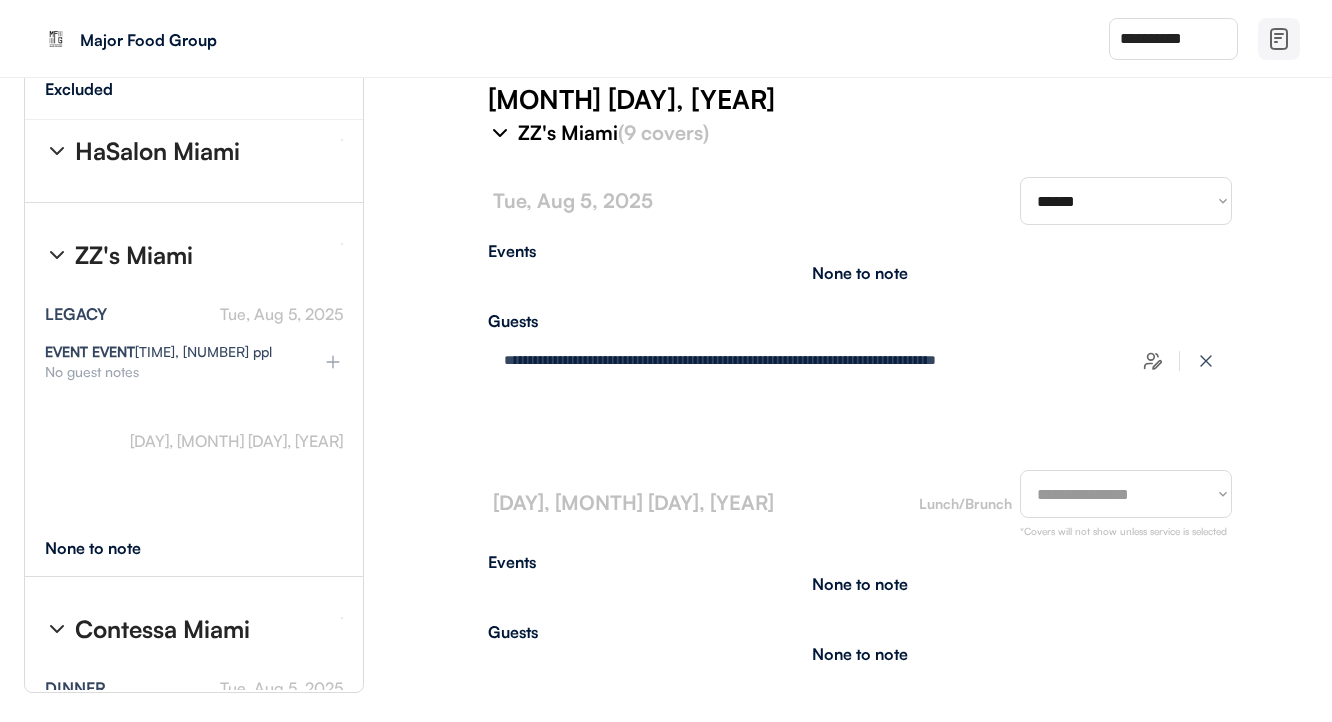 select on "**********" 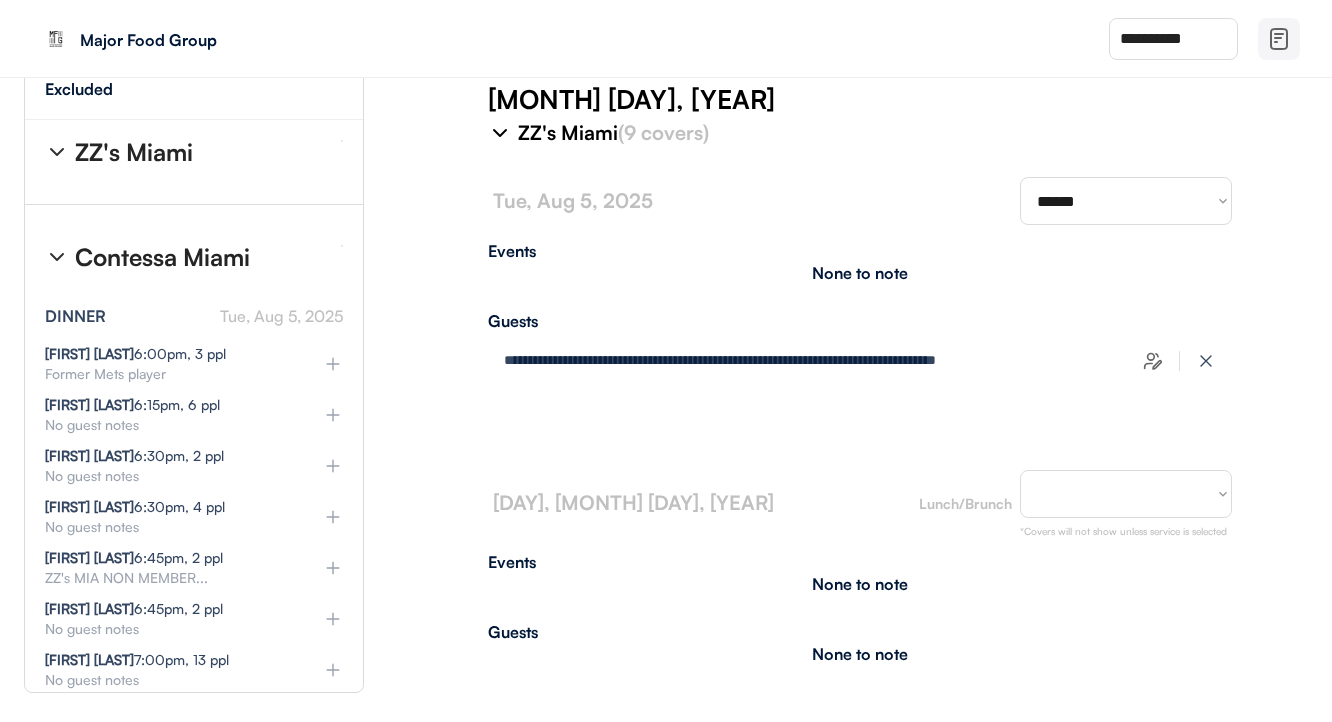 scroll, scrollTop: 36505, scrollLeft: 0, axis: vertical 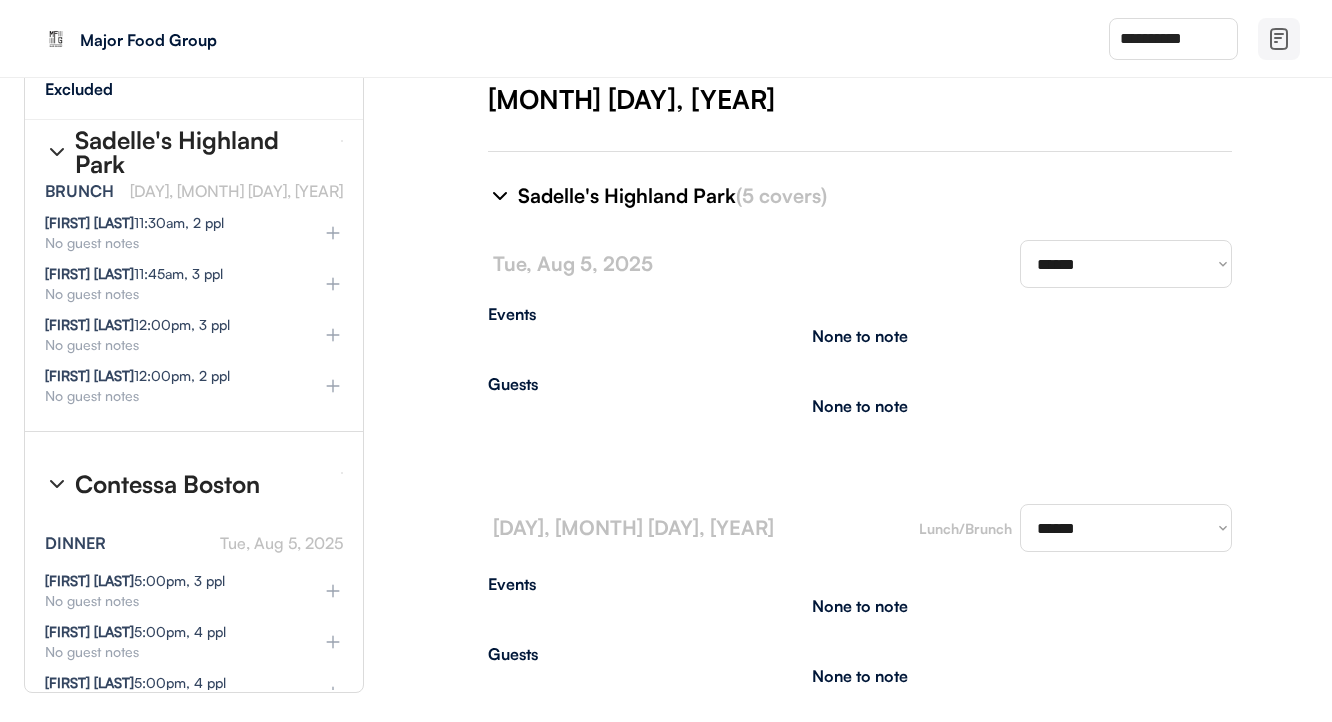 select on "**********" 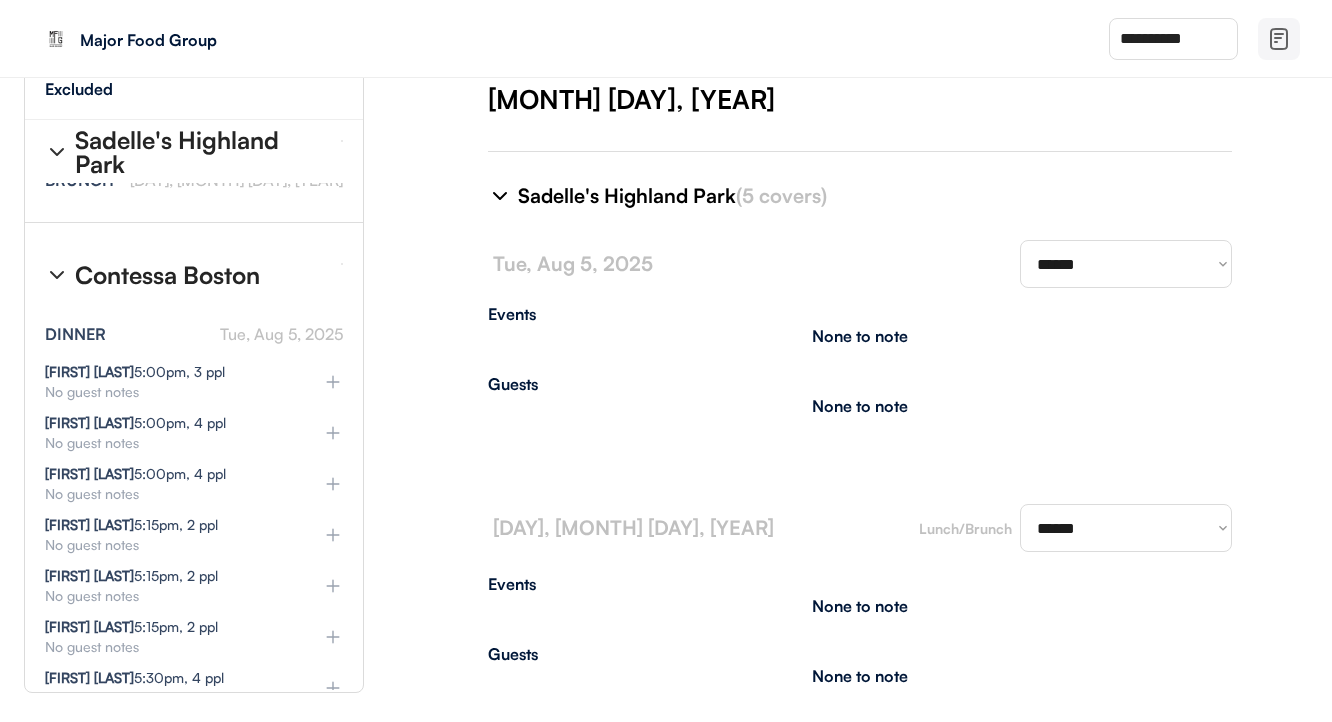 scroll, scrollTop: 43895, scrollLeft: 3, axis: both 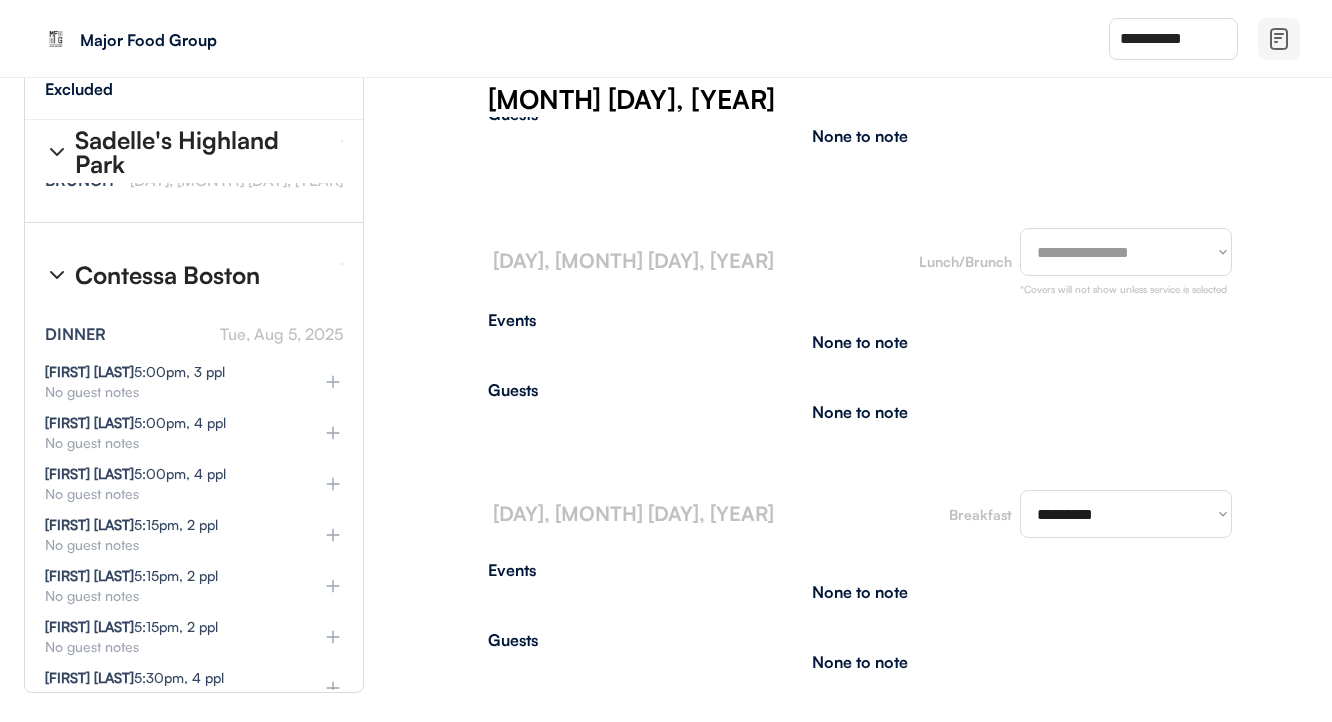 select on "********" 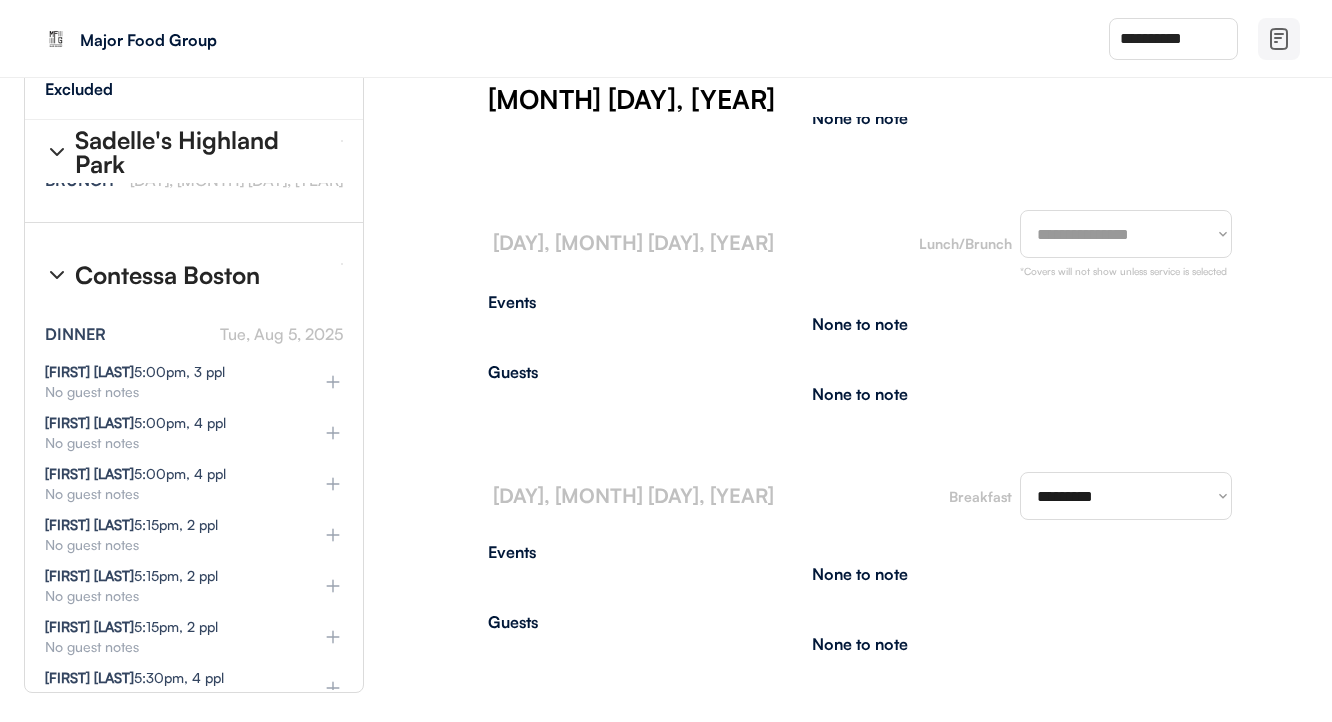 scroll, scrollTop: 15391, scrollLeft: 0, axis: vertical 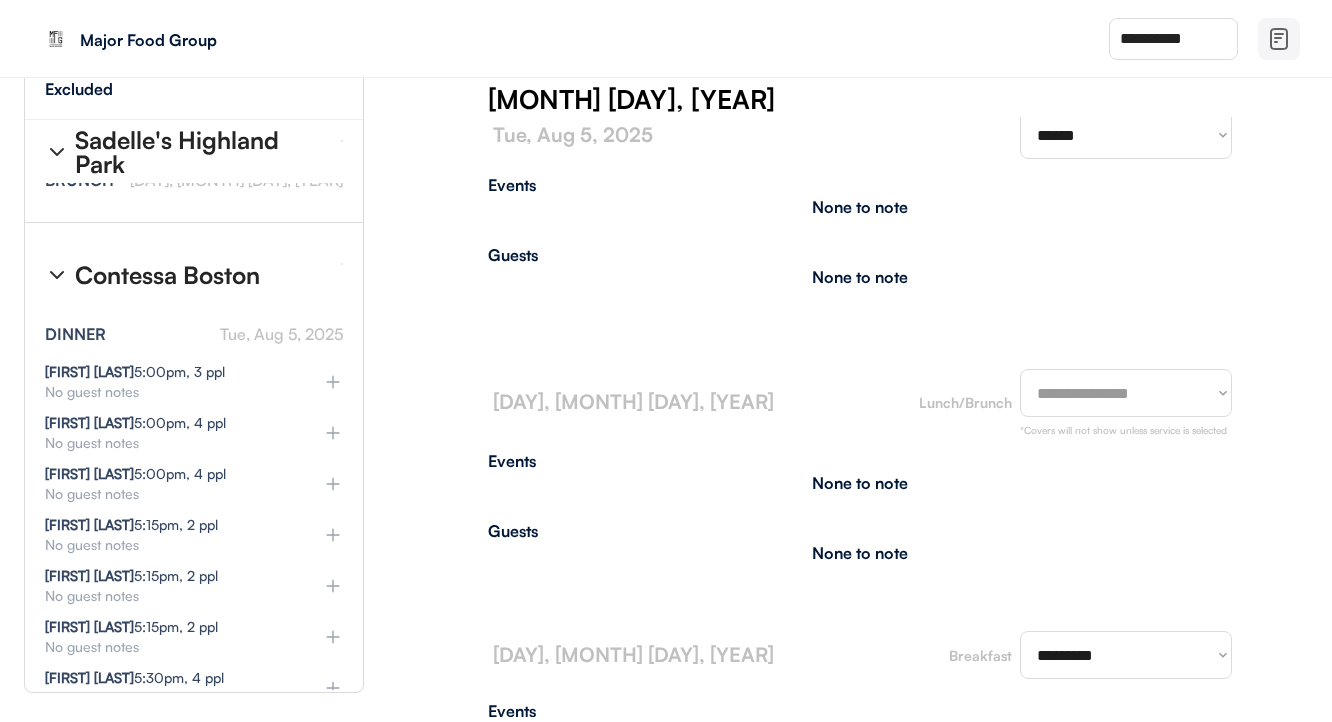 select on "*******" 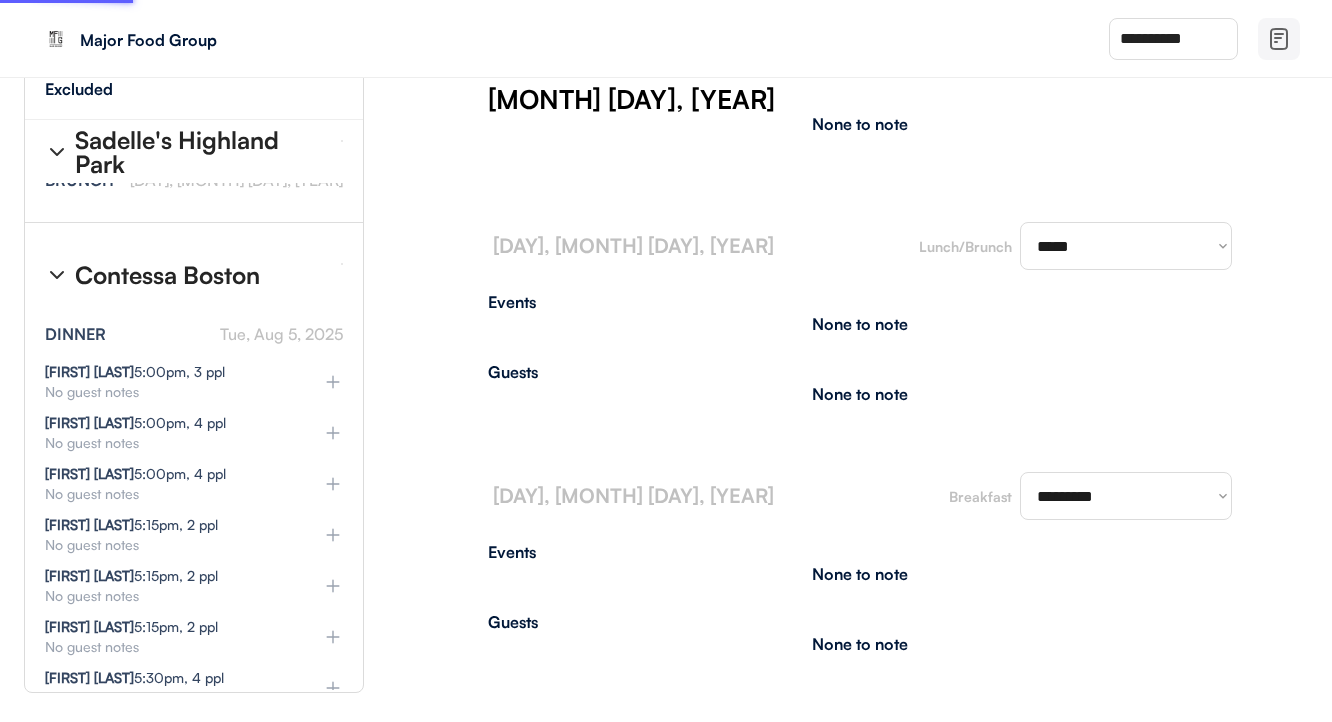 scroll, scrollTop: 15385, scrollLeft: 0, axis: vertical 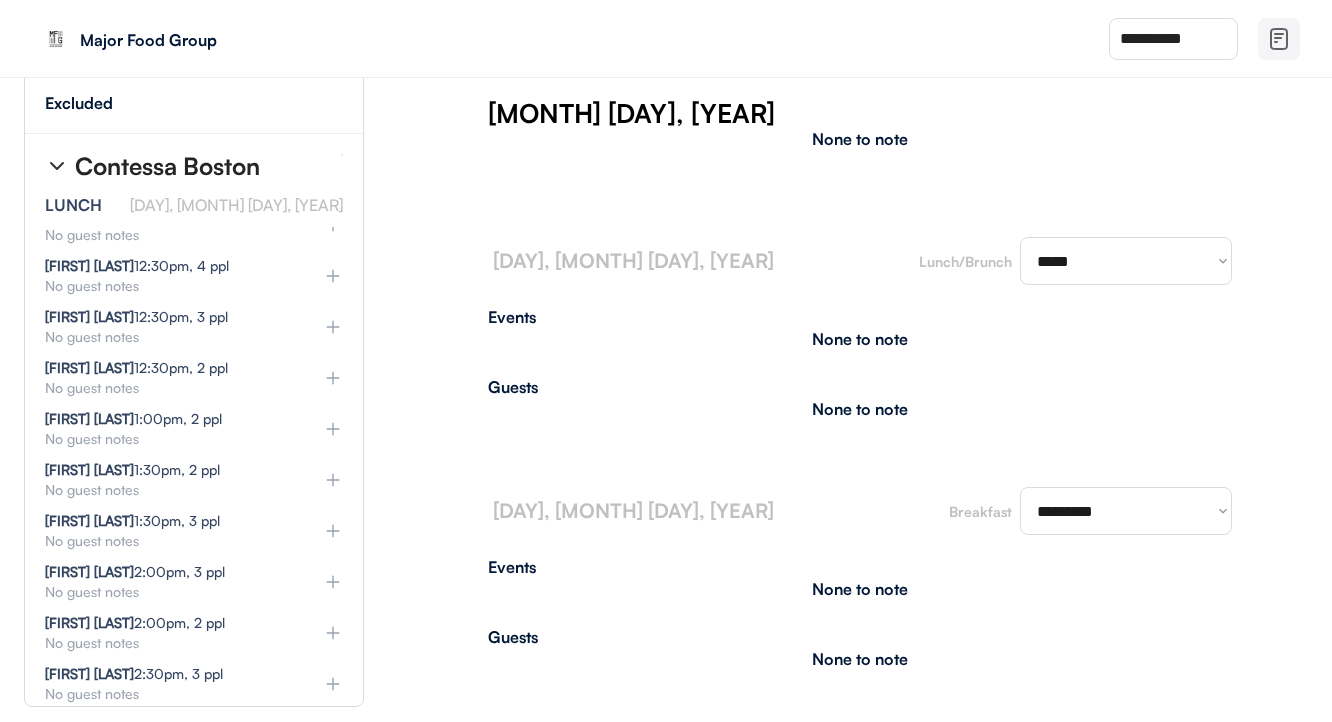 click 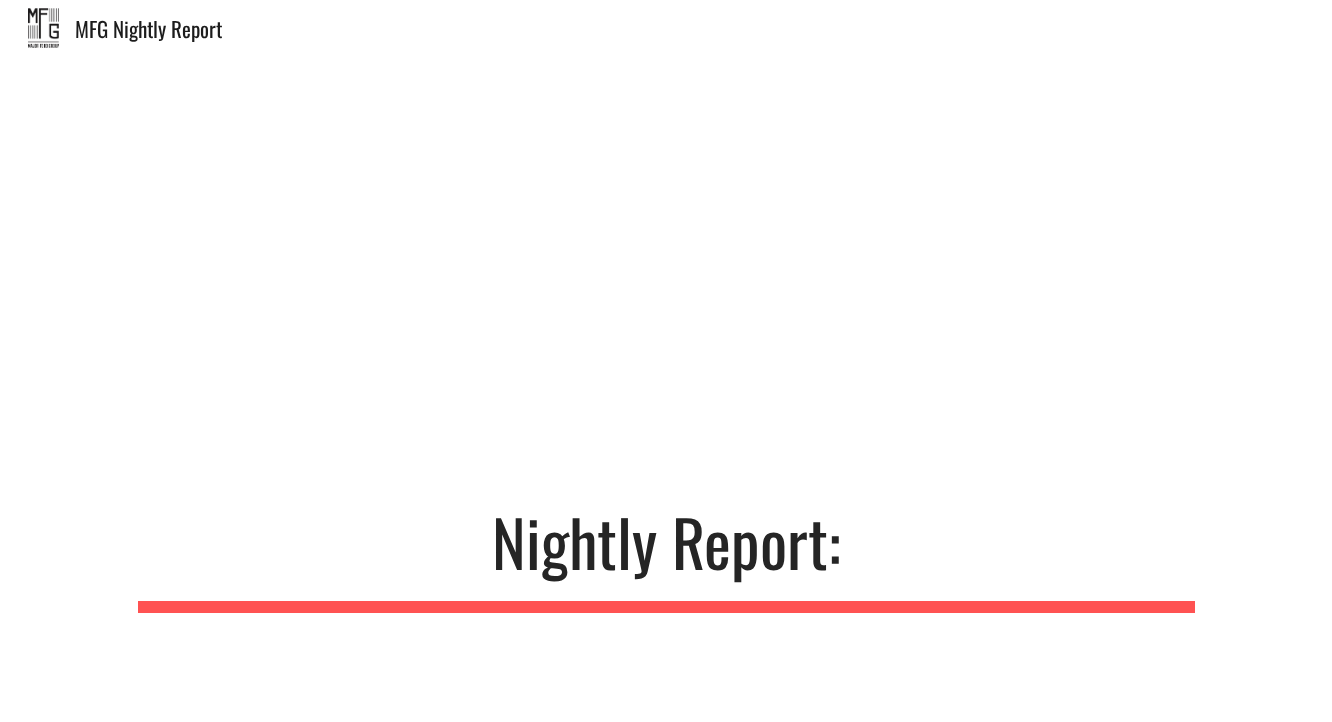 scroll, scrollTop: 0, scrollLeft: 0, axis: both 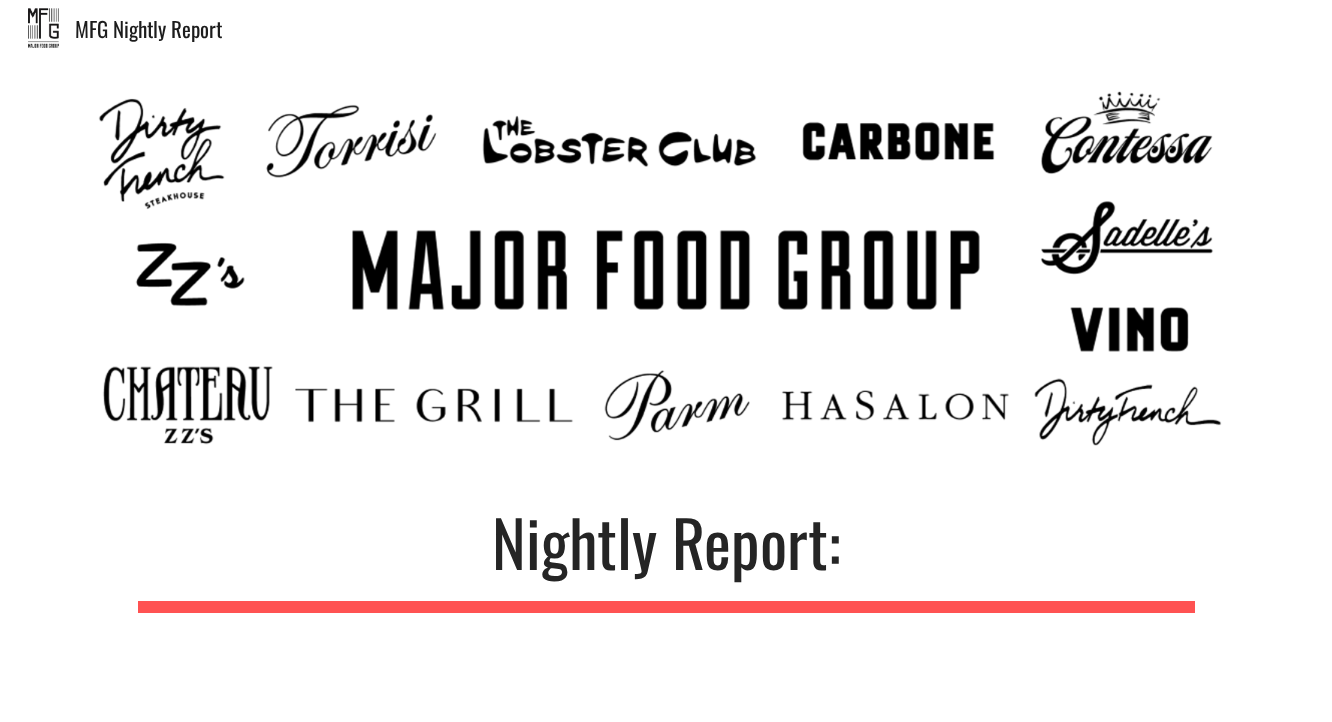 type on "**********" 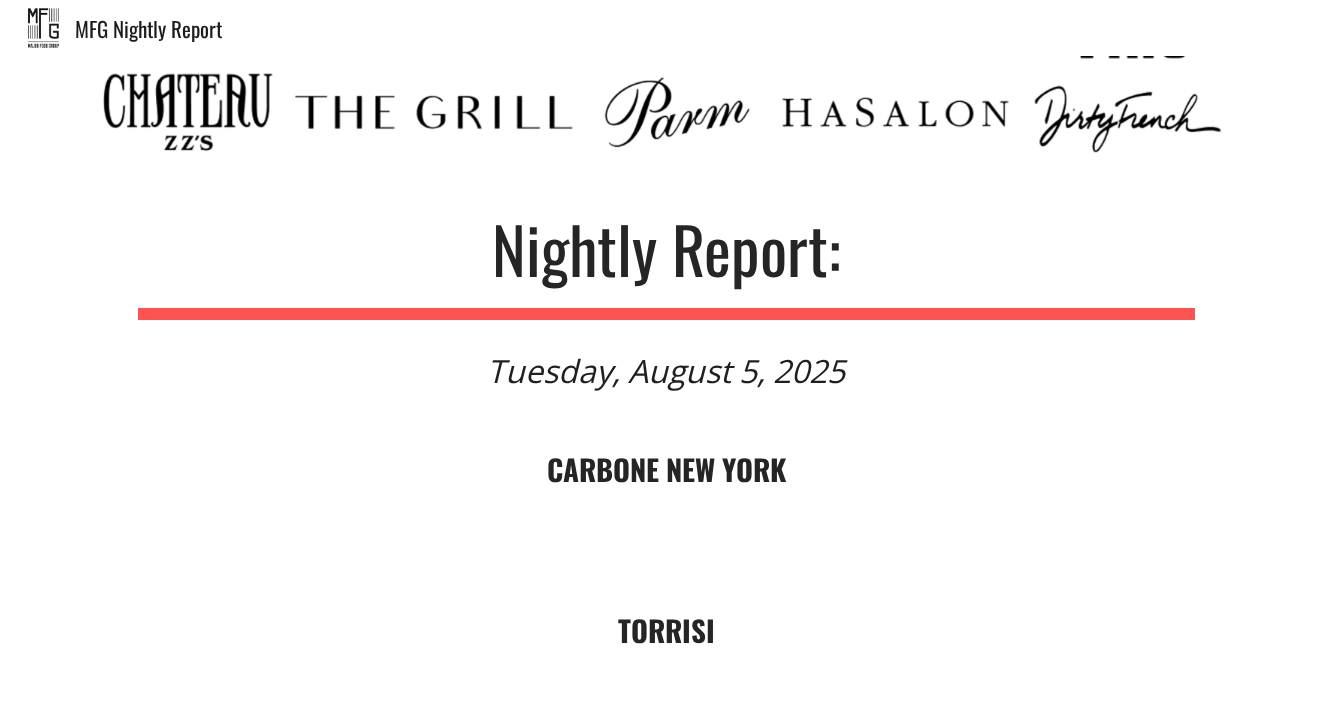 scroll, scrollTop: 297, scrollLeft: 0, axis: vertical 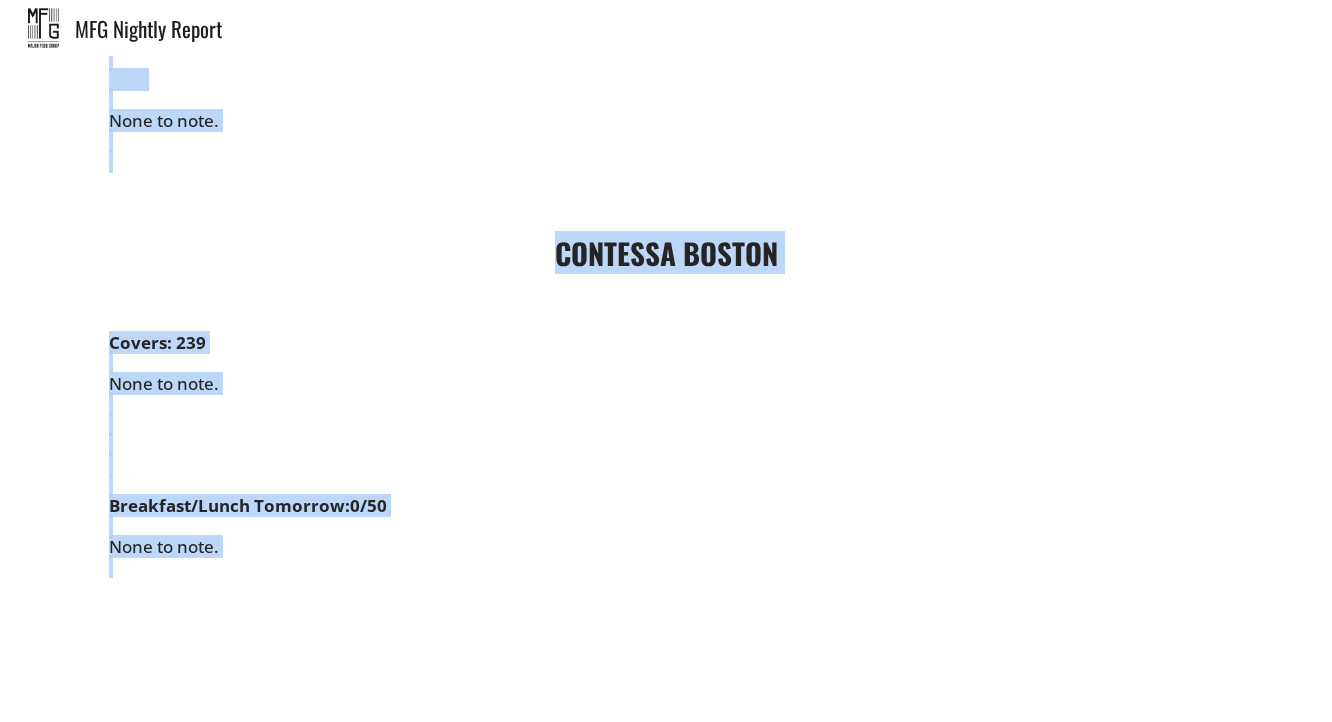 drag, startPoint x: 539, startPoint y: 446, endPoint x: 695, endPoint y: 772, distance: 361.40283 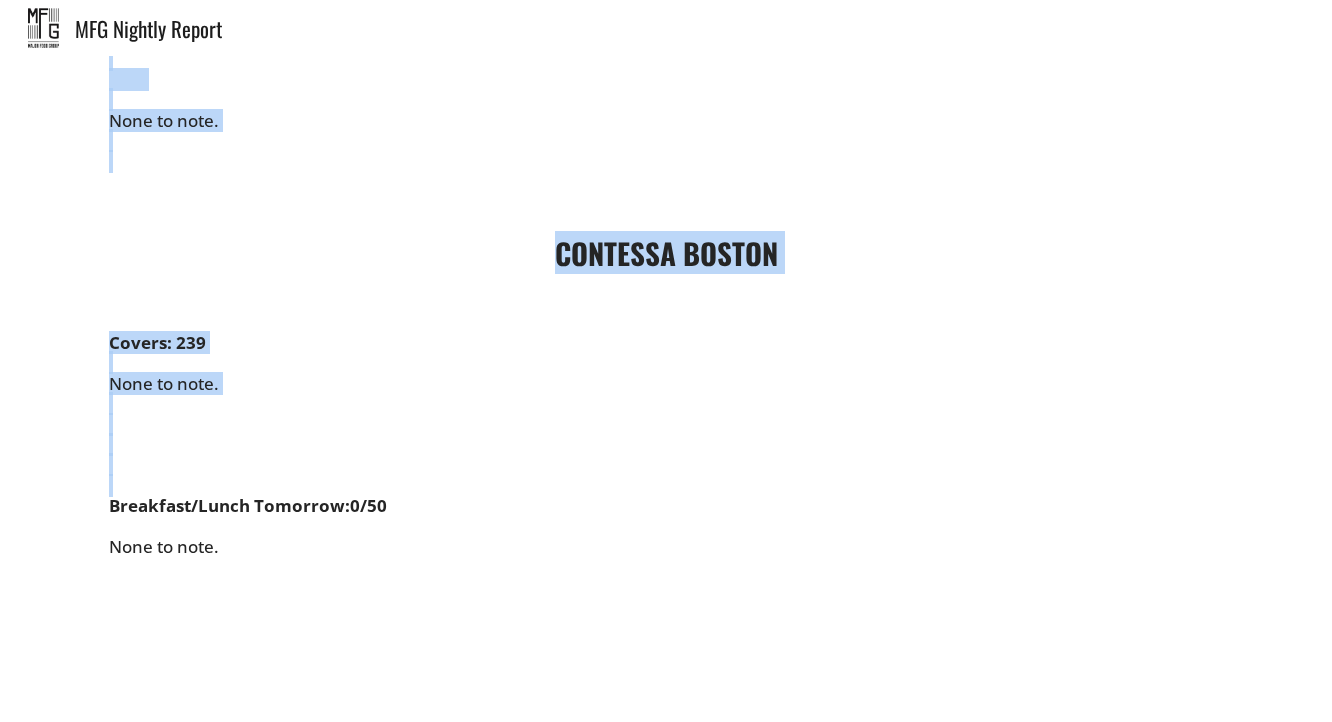 copy on "LOREMIP DOL SITA Consec: 773
ADIPISCIN: Eli Sedd Eiu, Temporin, 41utl @ Etd Mag 4, 0947 6al - 91en
8:40ad, 5min, Venia Quisn, Exerci Ullamco Laborisn al EXE, Commodoc 7:79du, 2aut, Irure Inrepre, VOL, VEL 7:69es, 3cil, Fugia Nullapa, EXC 2:85si, 8occ, Cupi Nonproid, Suntcul Quioffici de Mollitan Idestlab, P/U OM, IST             Natuse Volupt:            2:05ac, 4dol, Laudant Totamr, 92ap eaque            87:83ip, 6qua, abilloin veritat, 68qu archi Beata Vitaedic:  297
EXPLICABO: Nem Enim Ips, Quiavo Aspern Autodit Fugitc, 4mag @ Dol Eos 8, 3526 0:26ra - 50:39se
Nesc ne porr.             Quisqu Dolore:            31:91ad, 5num, Eiusm Tempor, 40in magna            36:49qu, 1eti, Minus Solutan, 19el optio CUMQUEN Impedi: 972
QUOPLACEA: Facerep, ASS, Repell & Tempori Autemq, 60OFF @ Deb Rer 9, 8277 0:22ne - 47:74sa
EVENIETVO: Repudia, Recu'i Earum, Hicten Sapient Delect, 17rei @ Vol Mai 7, 4305 7:82al - 7:18pe
DO 6asp re 5mi (130) 427-5071 NOS EXER ULLAM- CO
8:42su, 4lab, Aliquid Commo Cons, Quidmax ..." 